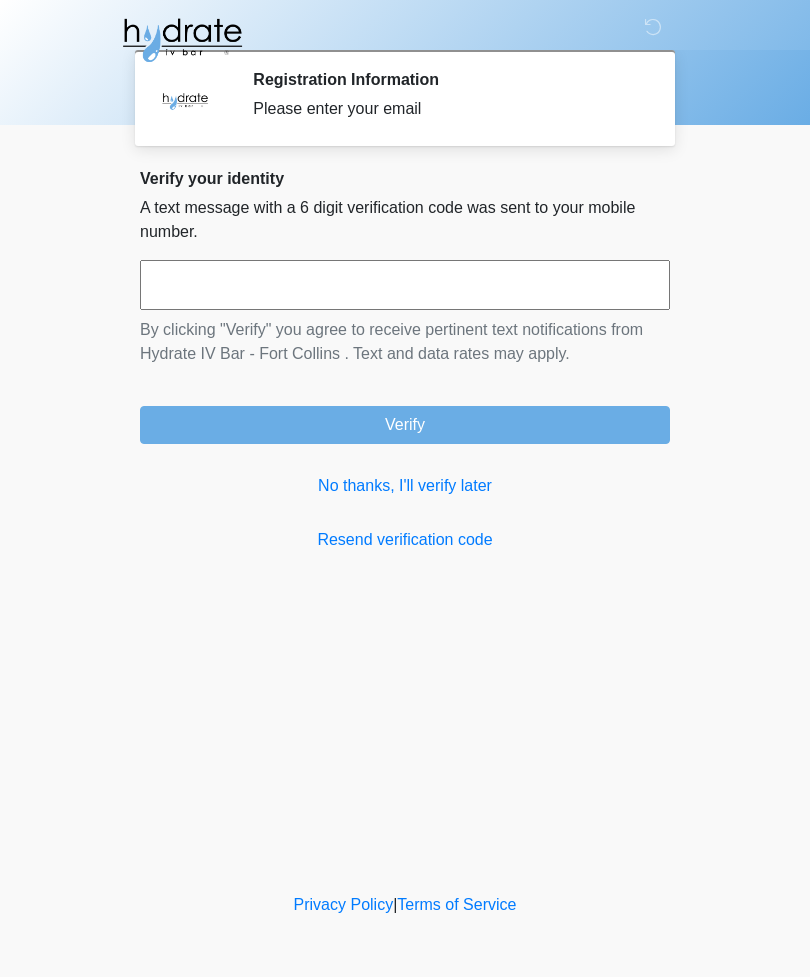 scroll, scrollTop: 0, scrollLeft: 0, axis: both 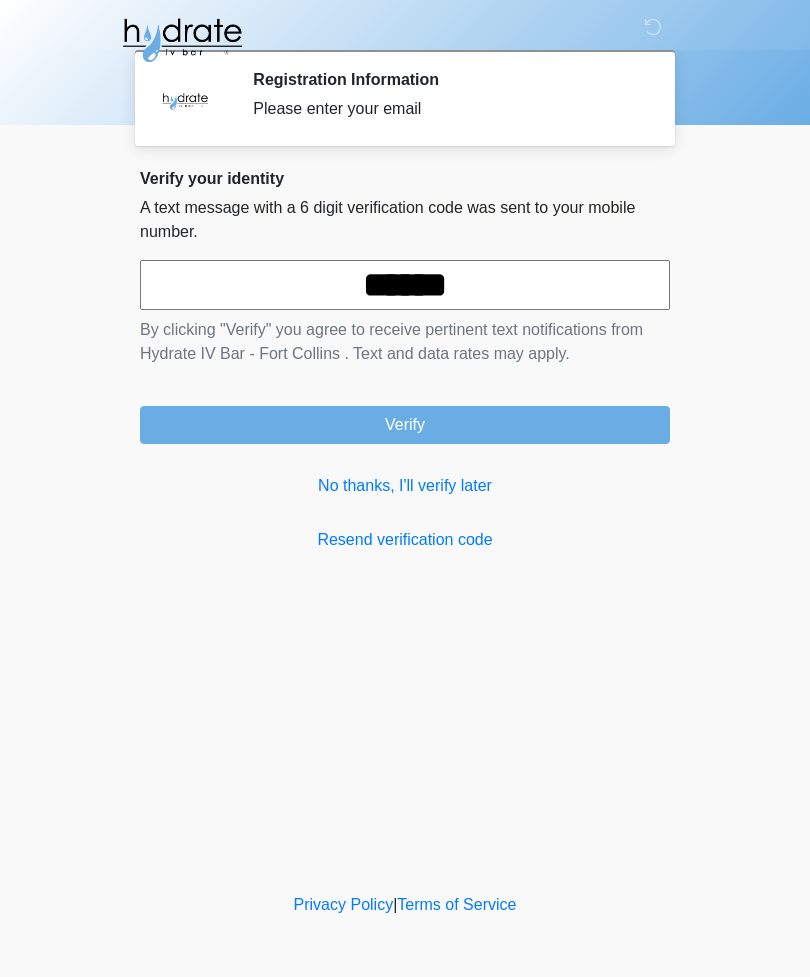 type on "******" 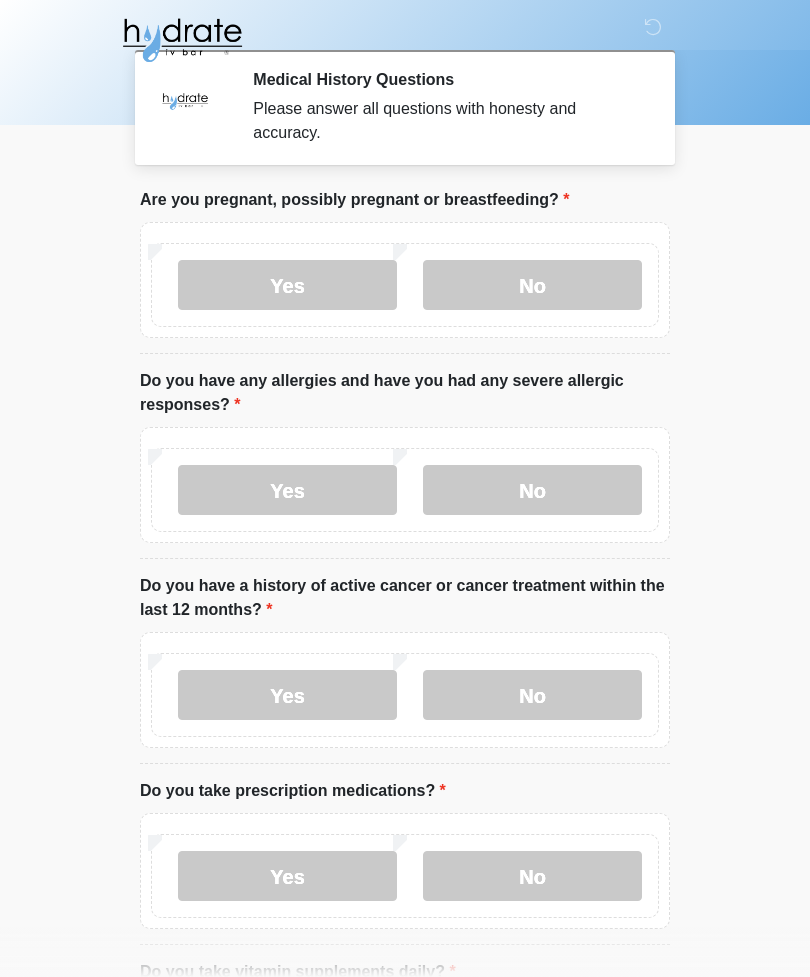 click on "No" at bounding box center (532, 285) 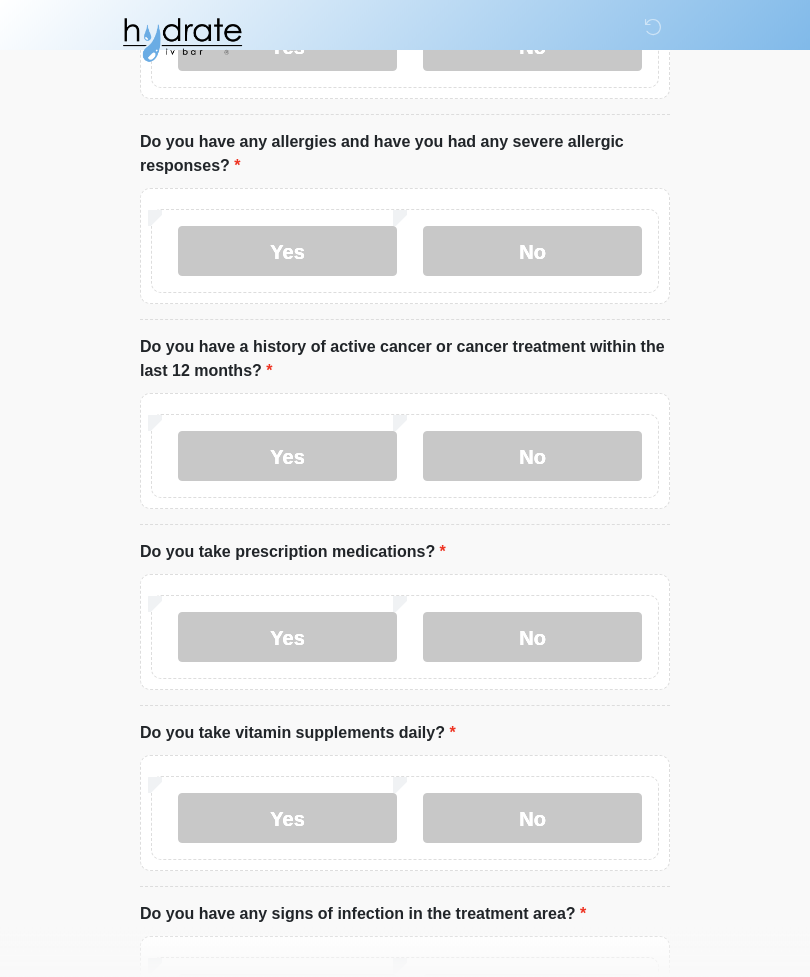 click on "No" at bounding box center [532, 457] 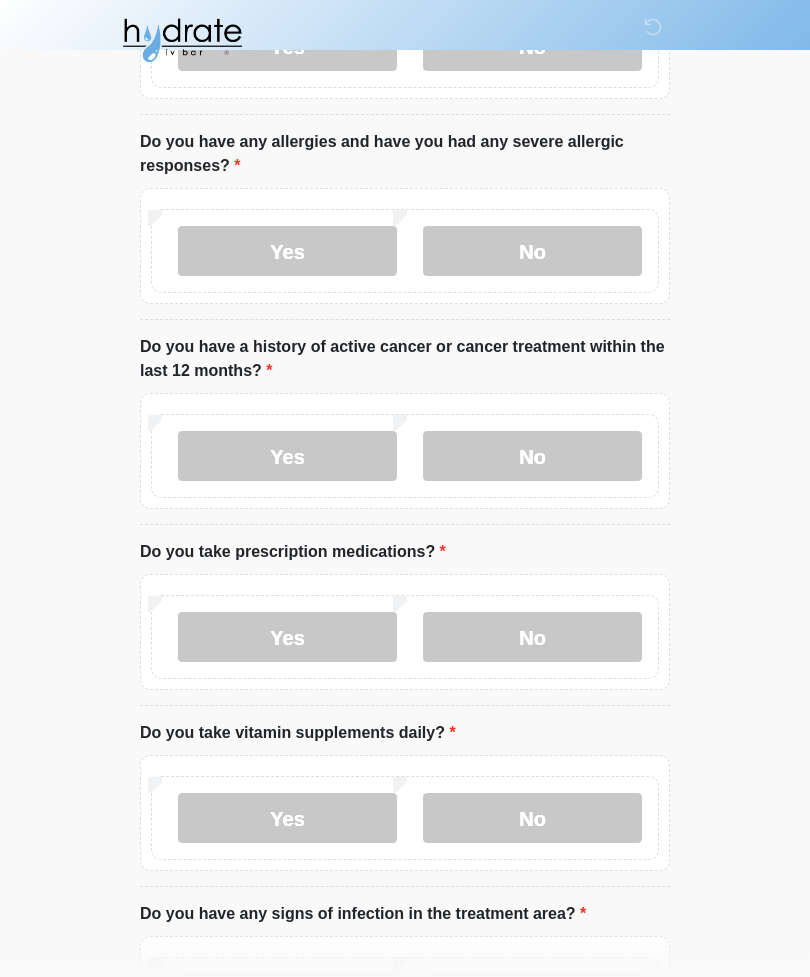 click on "No" at bounding box center (532, 637) 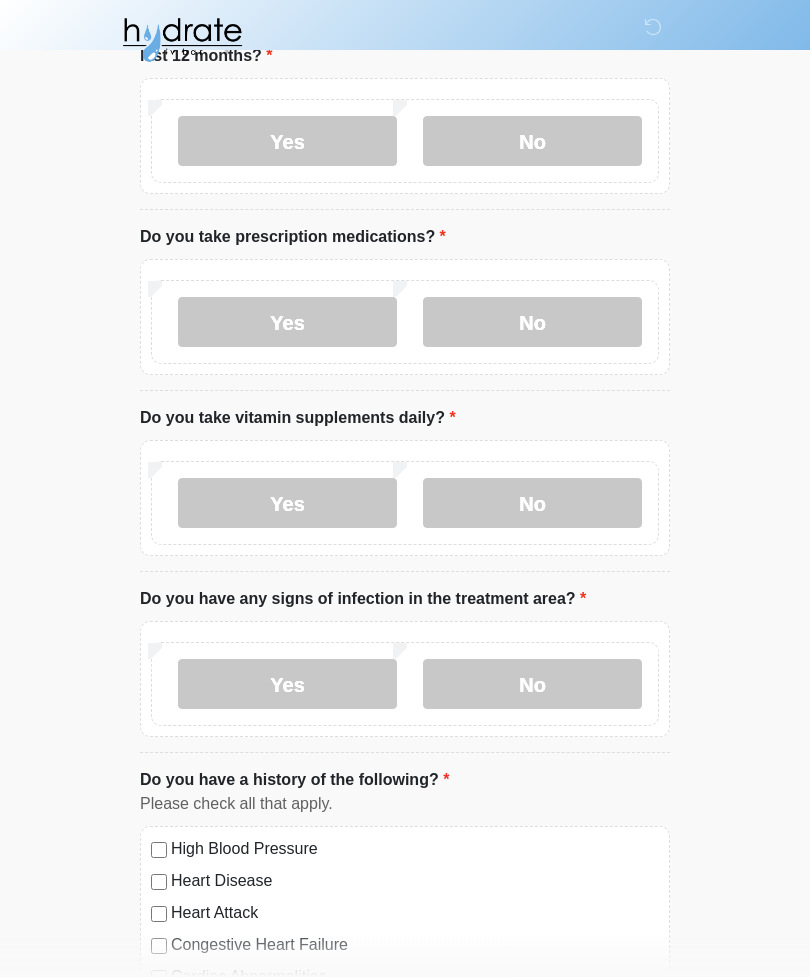 scroll, scrollTop: 558, scrollLeft: 0, axis: vertical 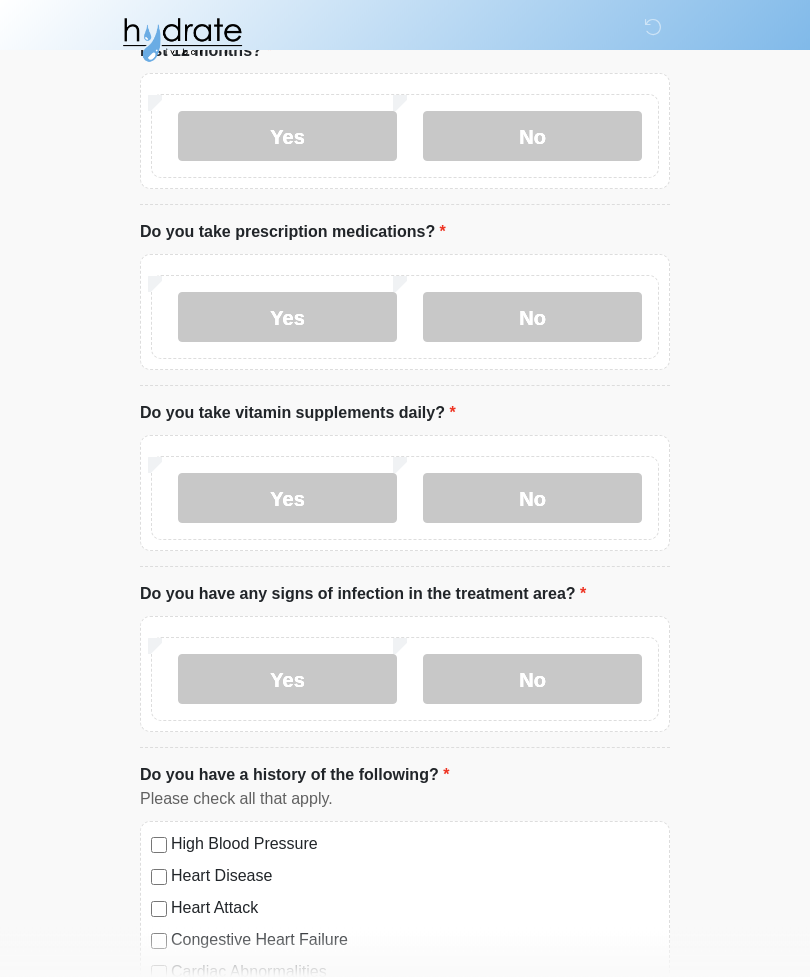 click on "No" at bounding box center [532, 499] 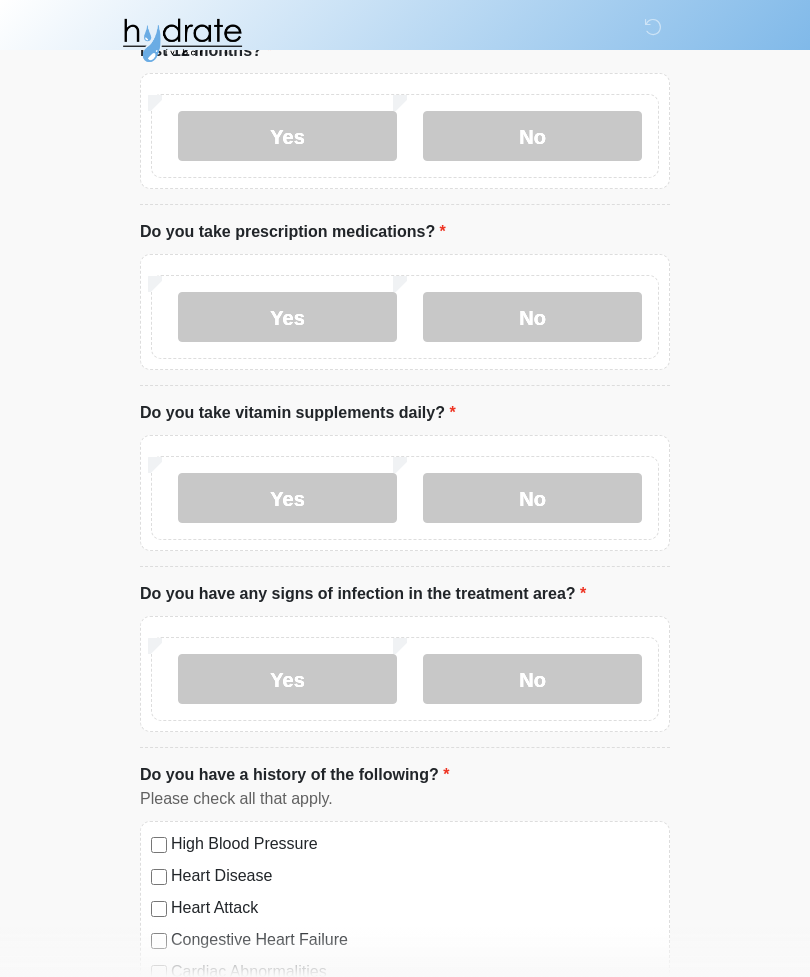 click on "No" at bounding box center [532, 679] 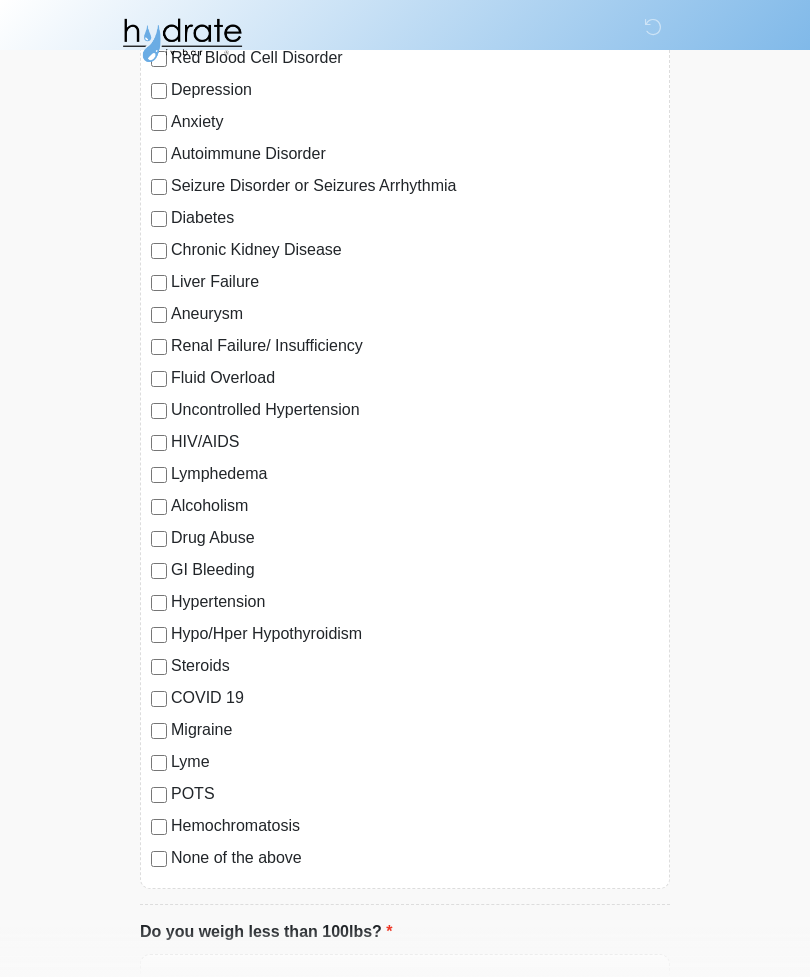 scroll, scrollTop: 1606, scrollLeft: 0, axis: vertical 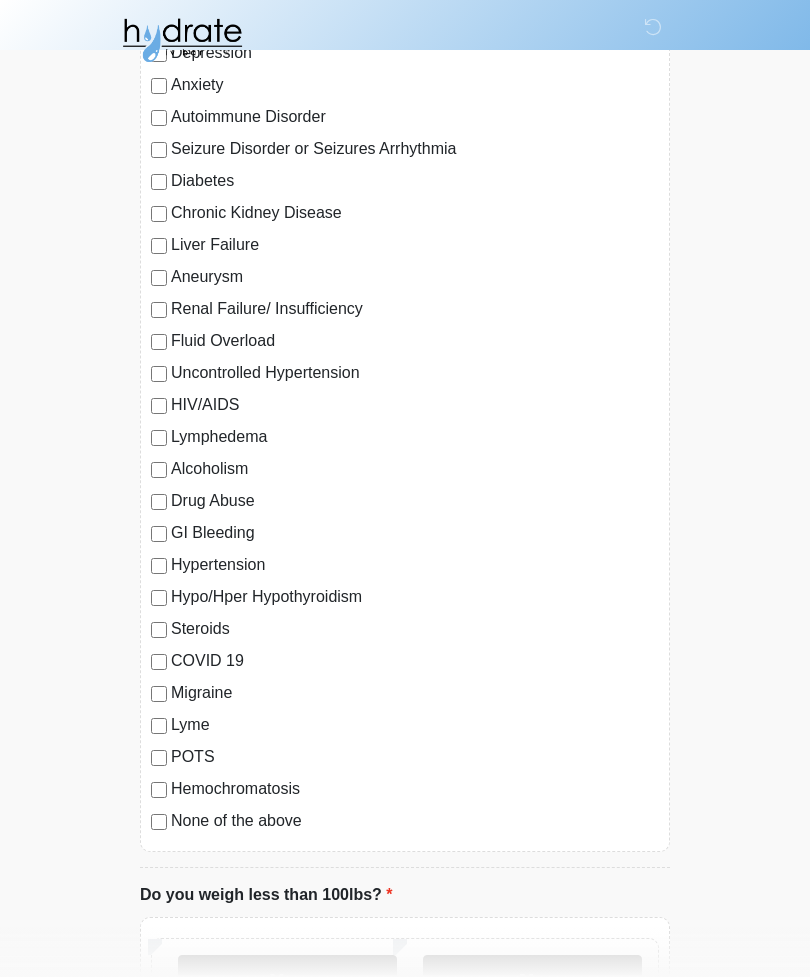 click on "None of the above" at bounding box center [415, 821] 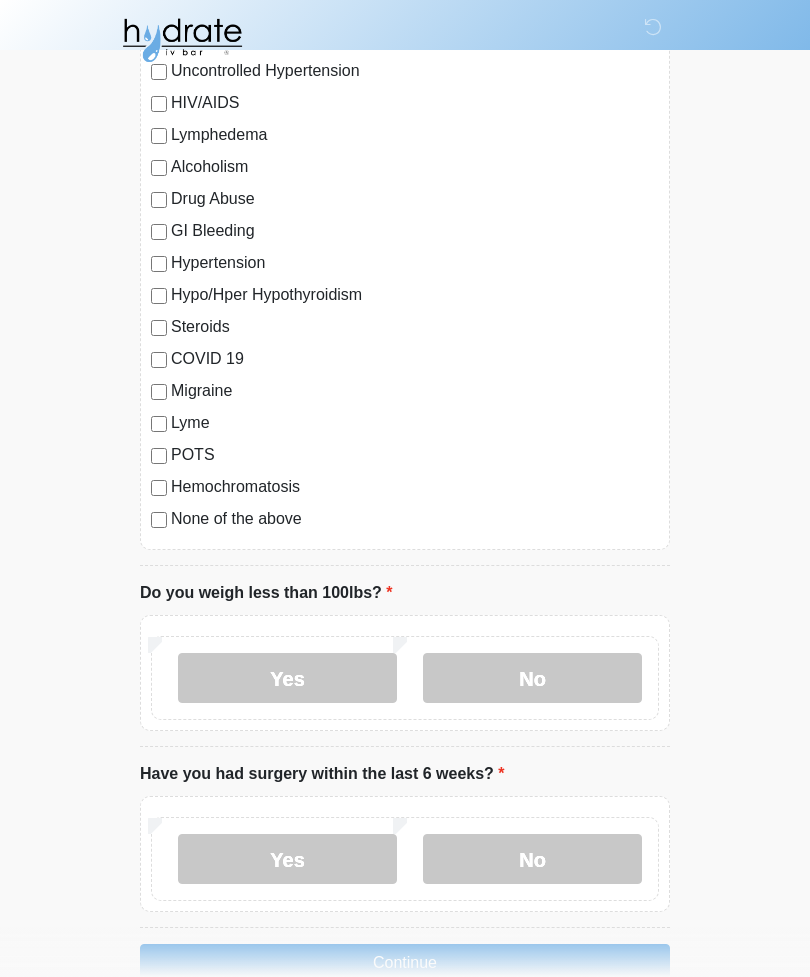 scroll, scrollTop: 1918, scrollLeft: 0, axis: vertical 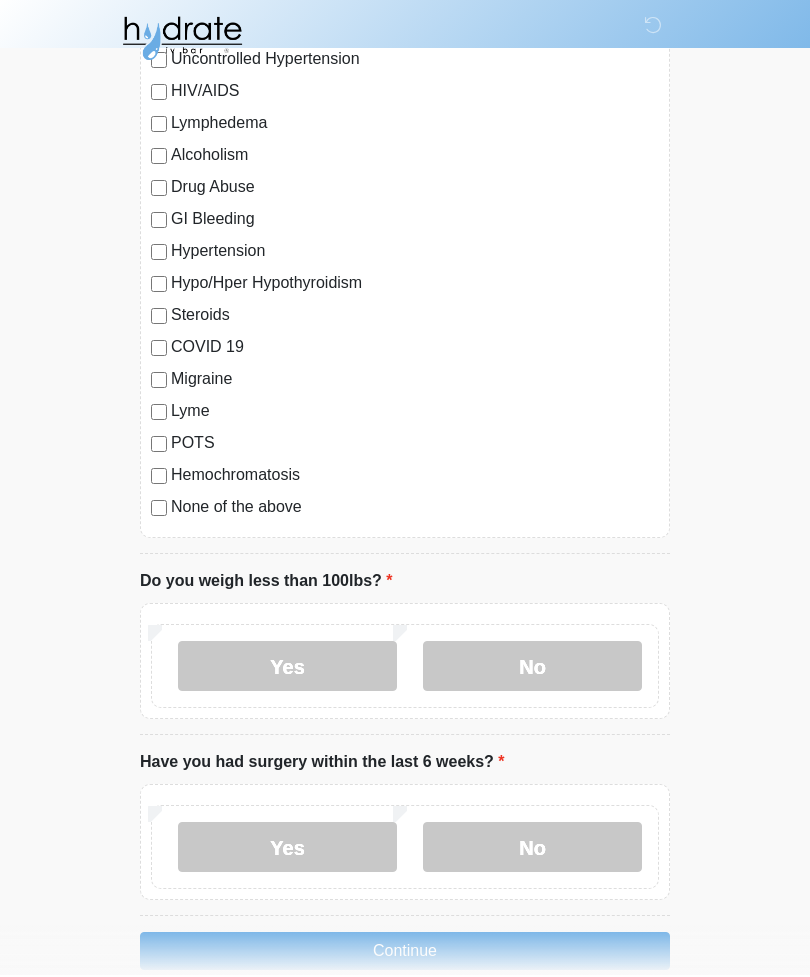 click on "No" at bounding box center [532, 668] 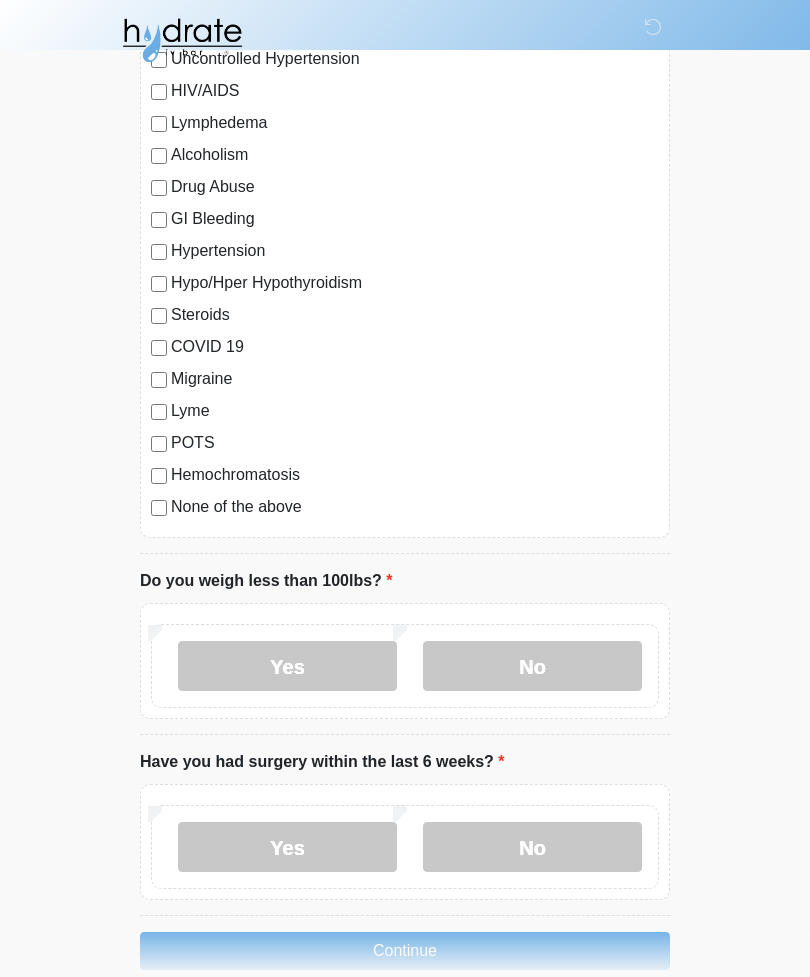 click on "No" at bounding box center [532, 847] 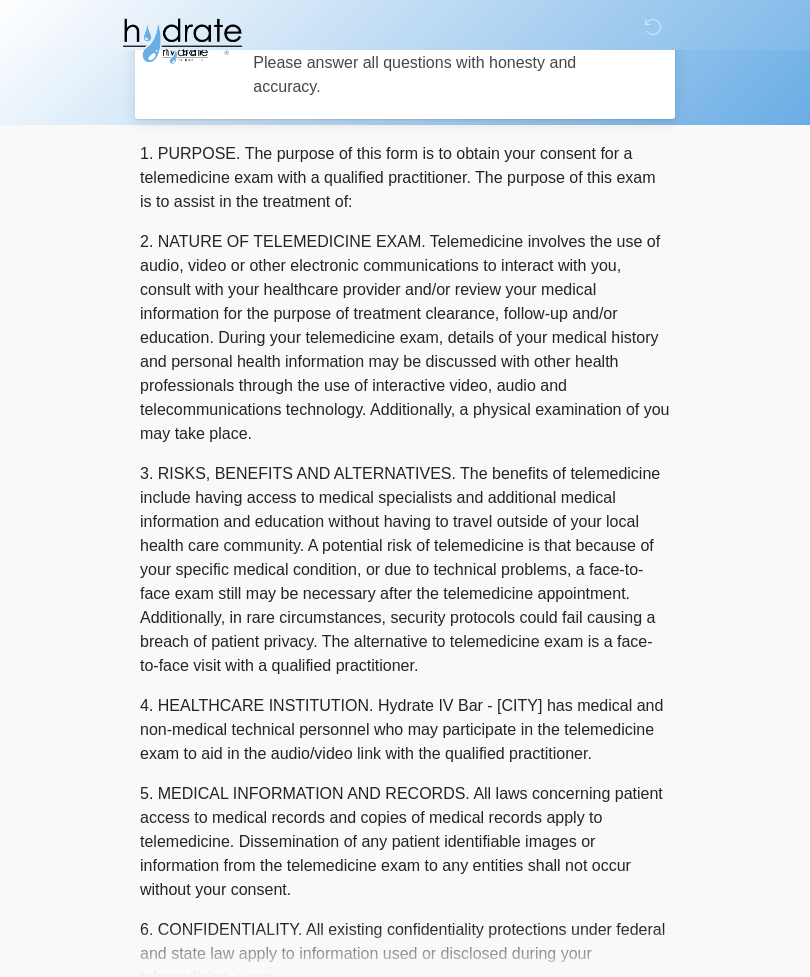 scroll, scrollTop: 0, scrollLeft: 0, axis: both 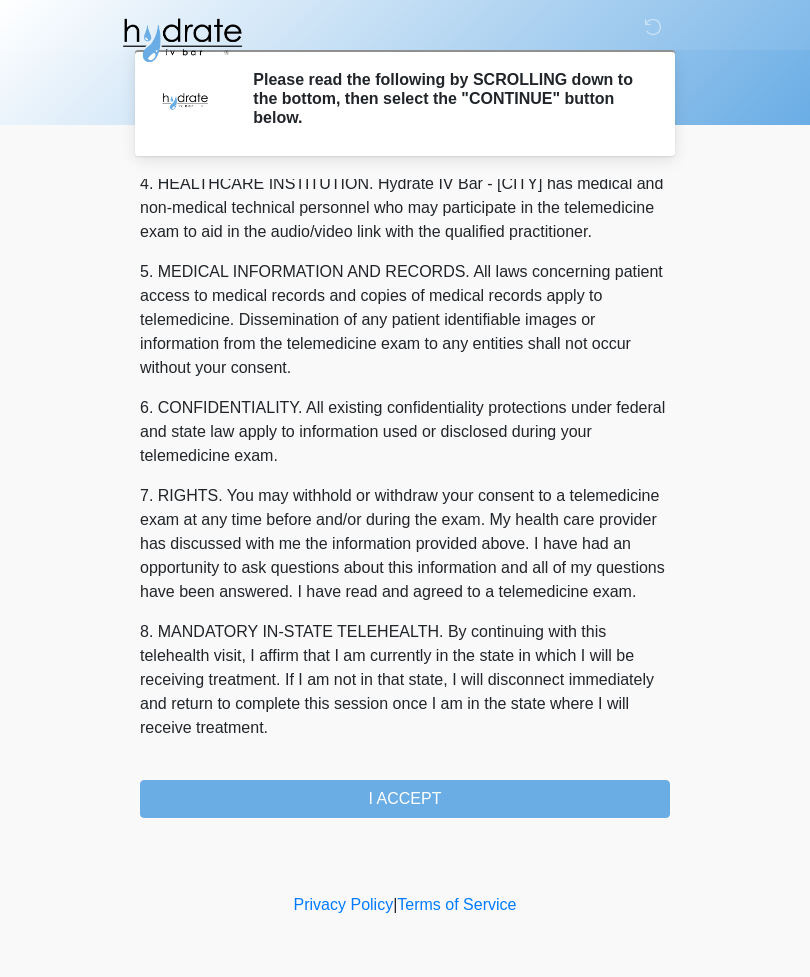 click on "I ACCEPT" at bounding box center [405, 799] 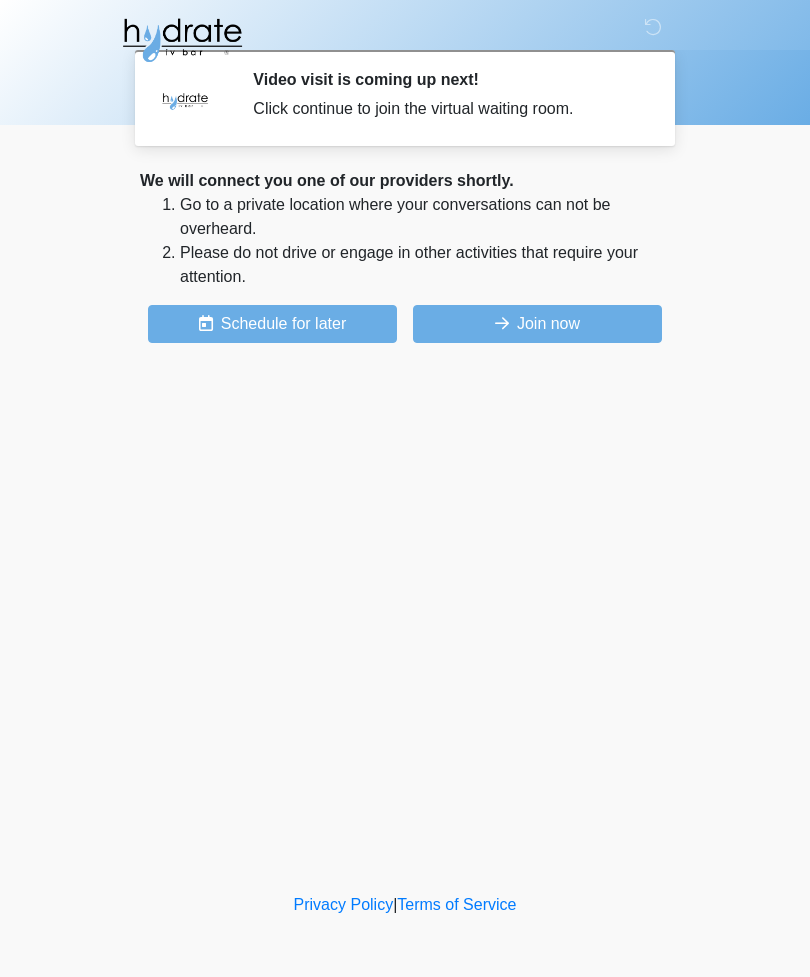 click on "Join now" at bounding box center (537, 324) 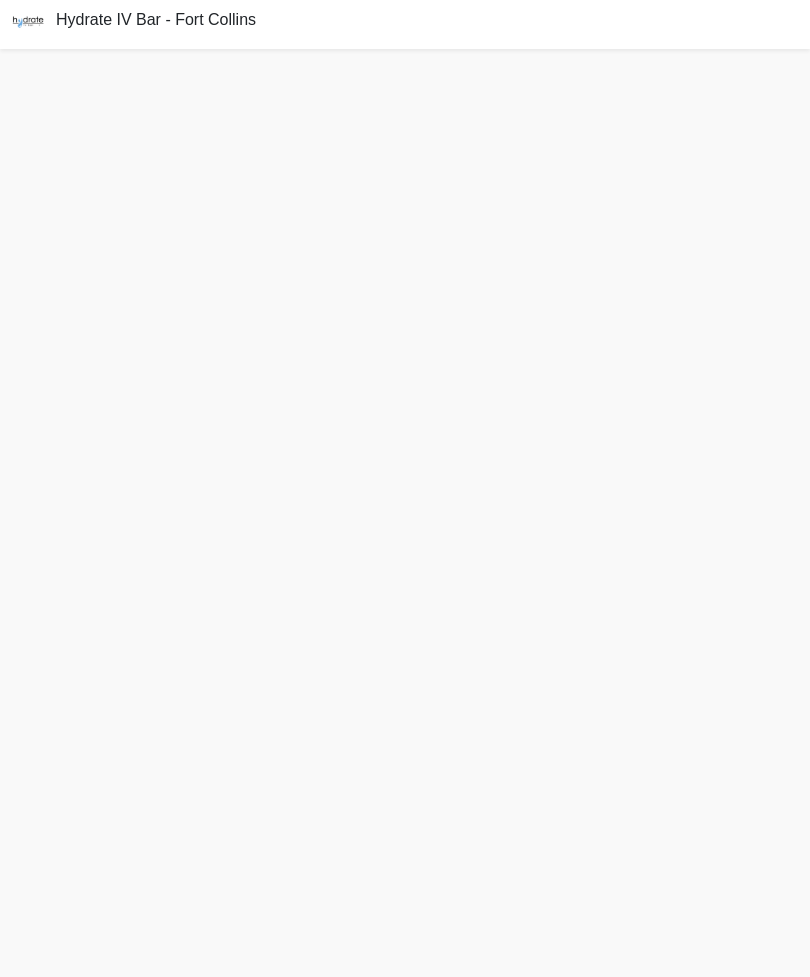 scroll, scrollTop: 58, scrollLeft: 0, axis: vertical 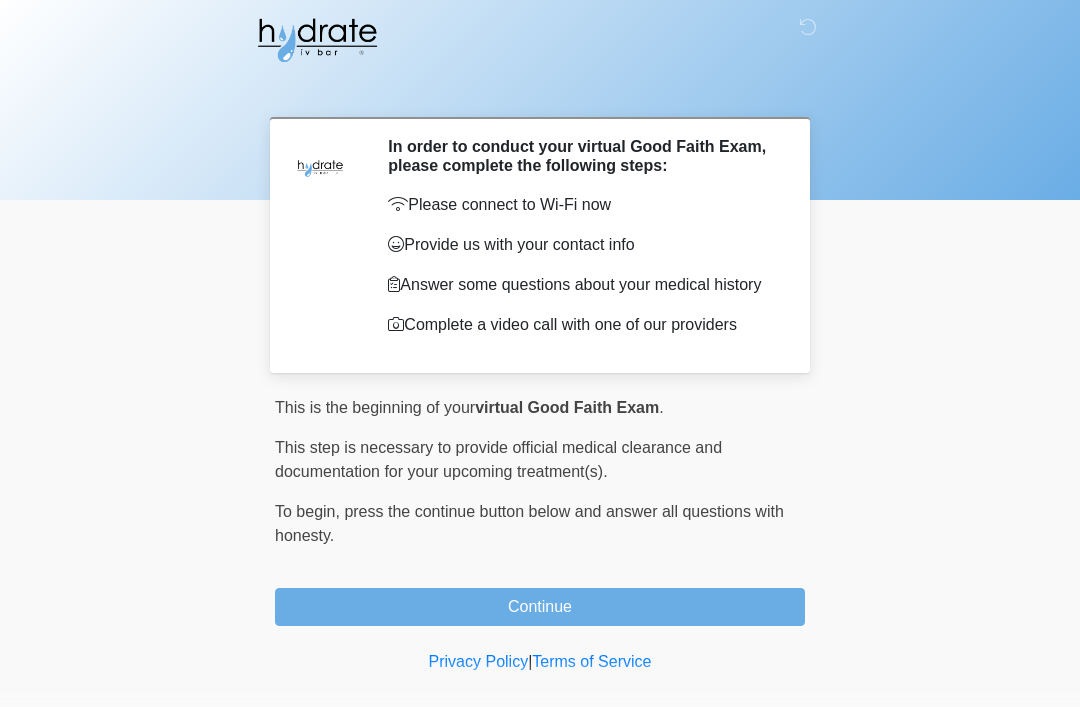 click on "Continue" at bounding box center [540, 607] 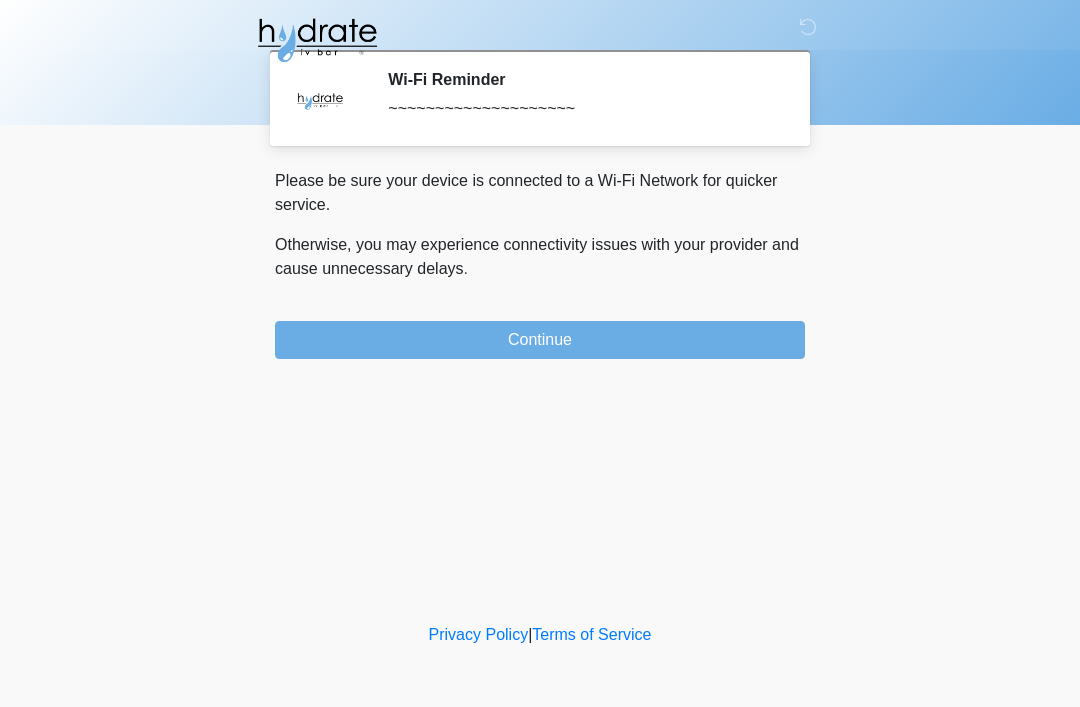 click on "Continue" at bounding box center [540, 340] 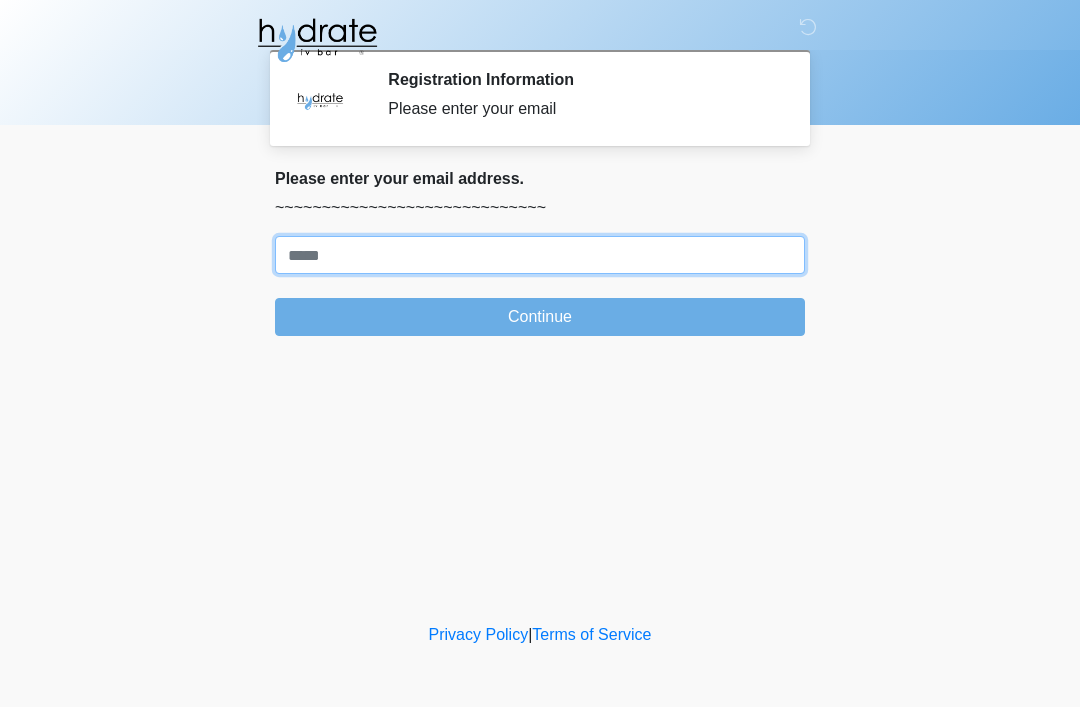 click on "Where should we email your treatment plan?" at bounding box center [540, 255] 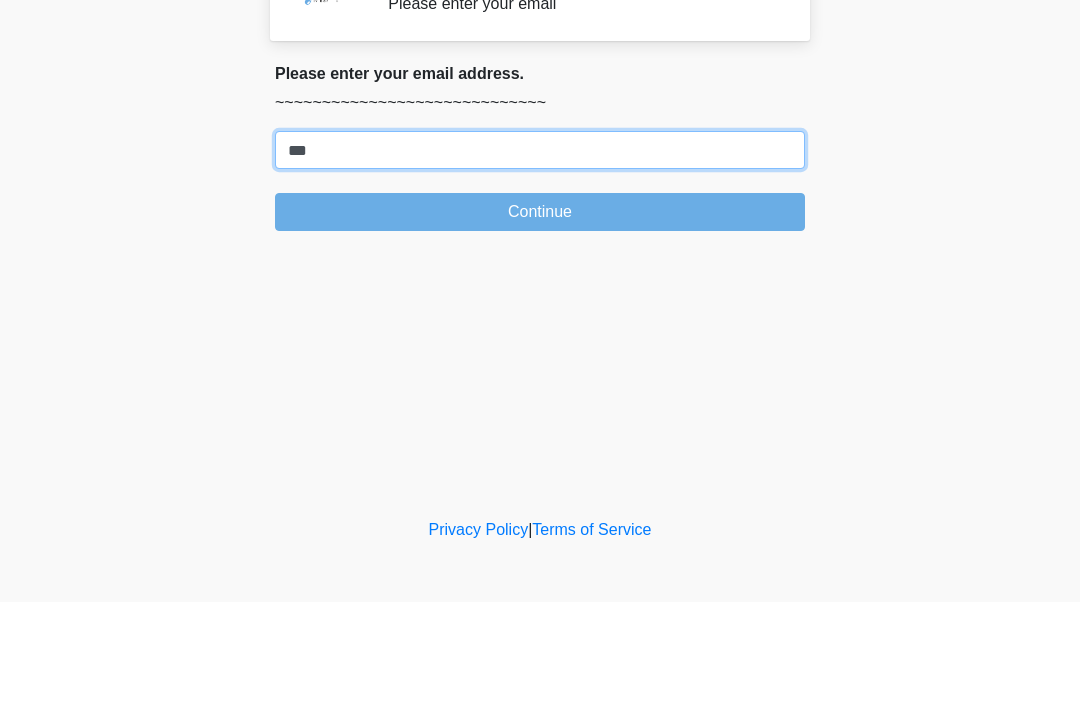 click on "Continue" at bounding box center (540, 317) 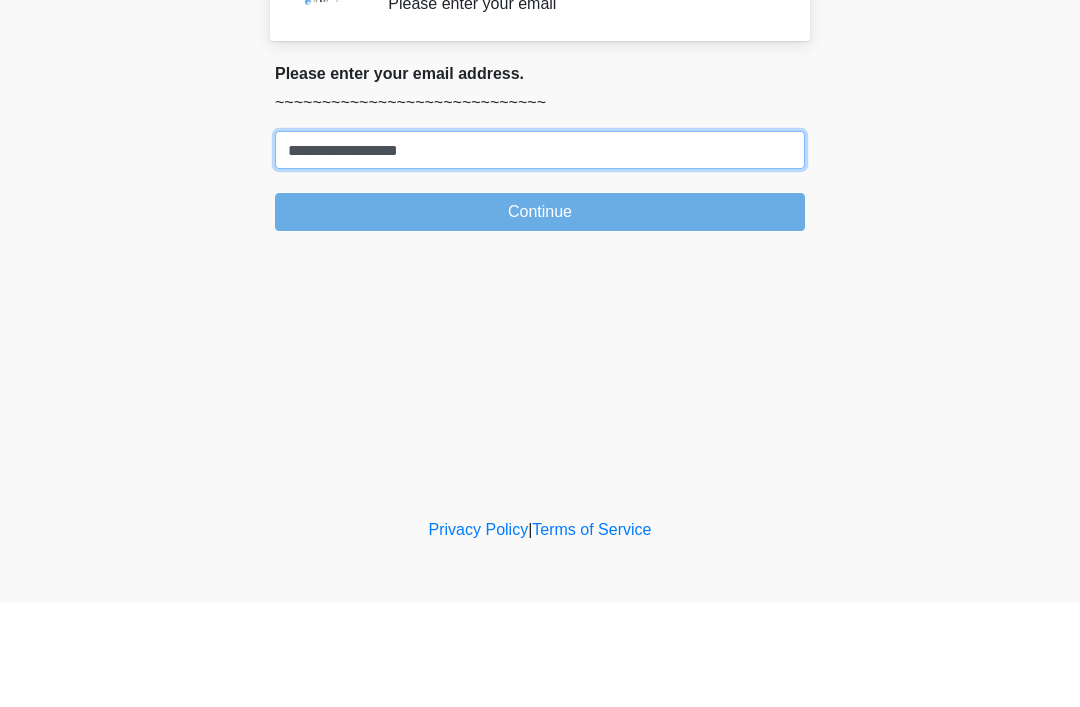 type on "**********" 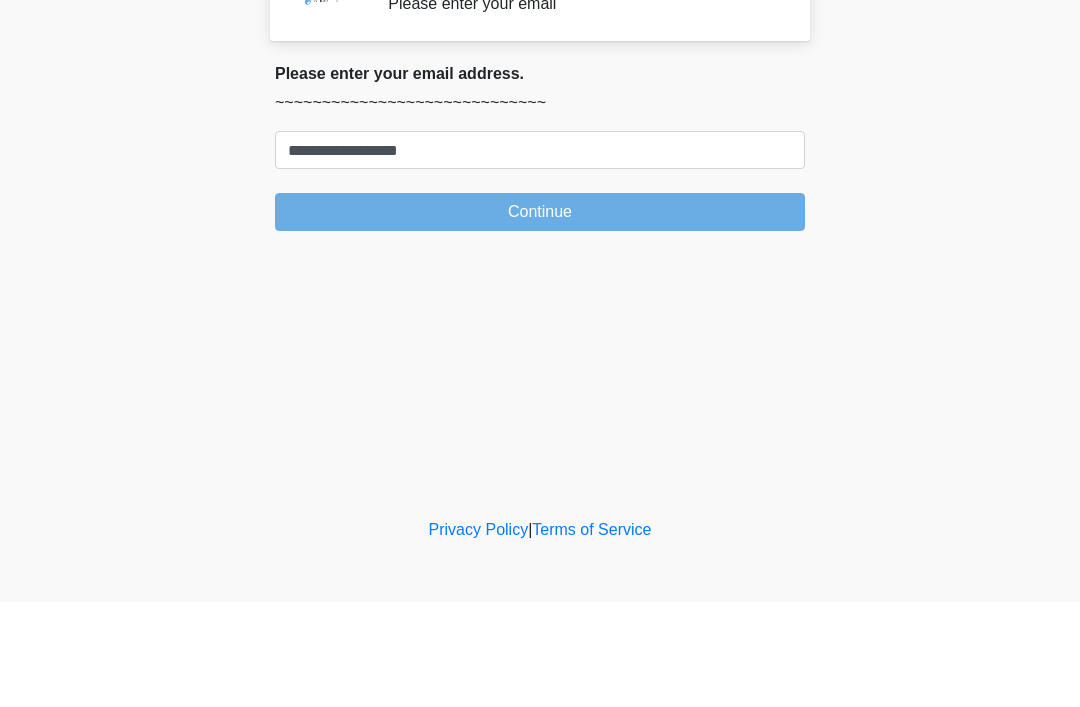 click on "Continue" at bounding box center [540, 317] 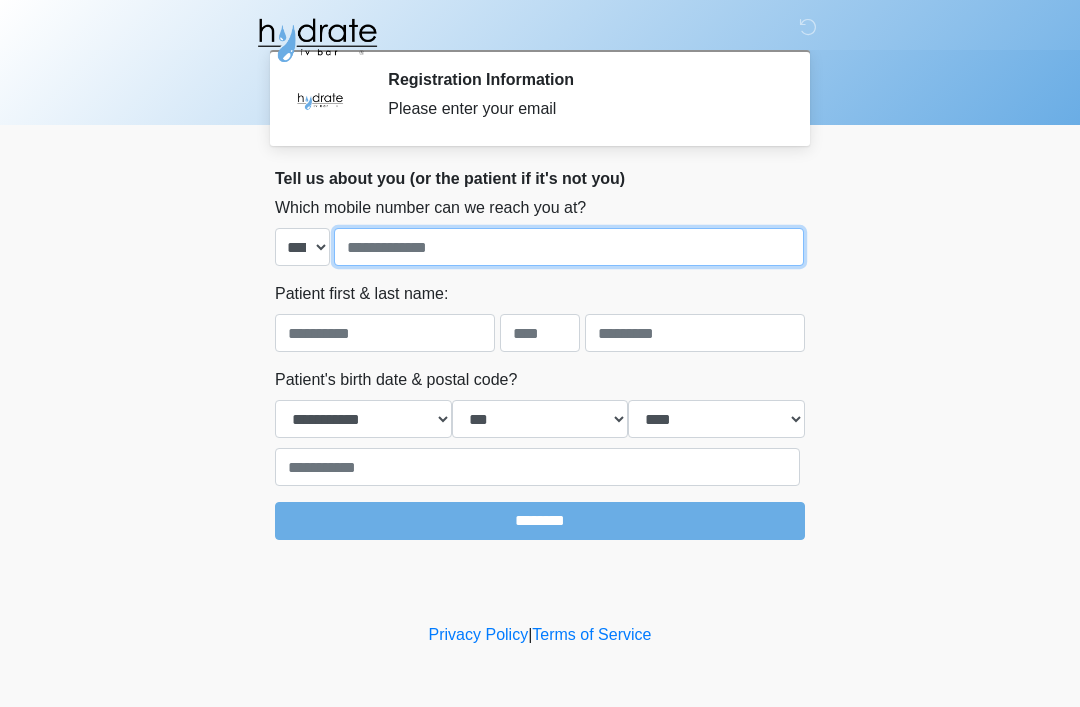 click at bounding box center (569, 247) 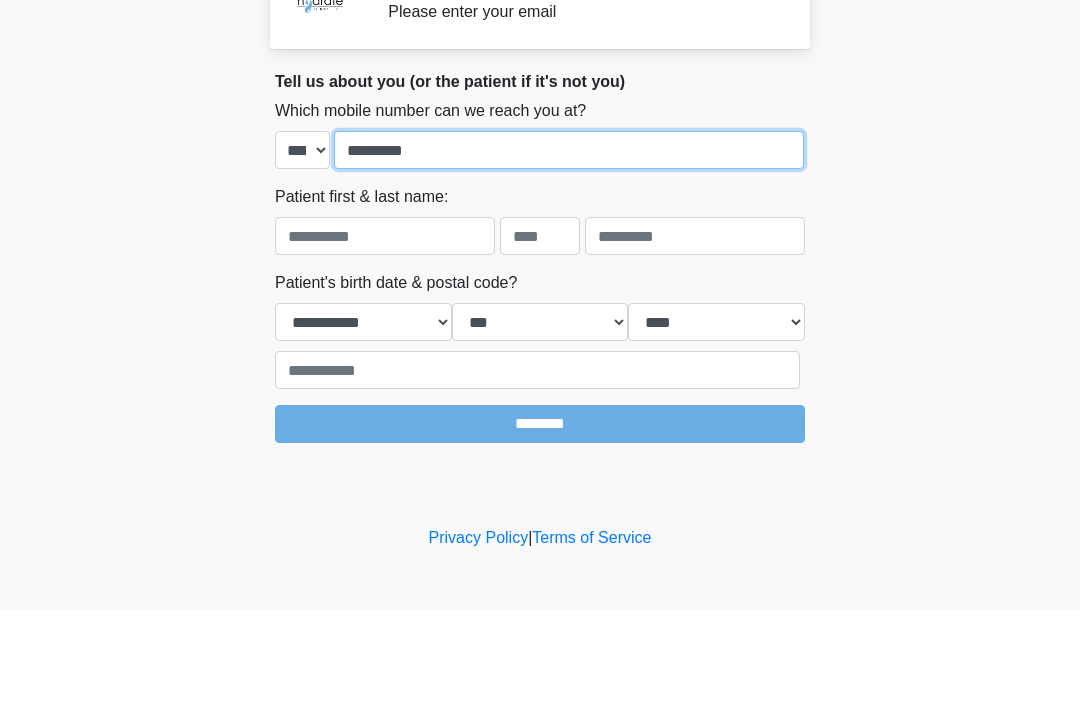 type on "*********" 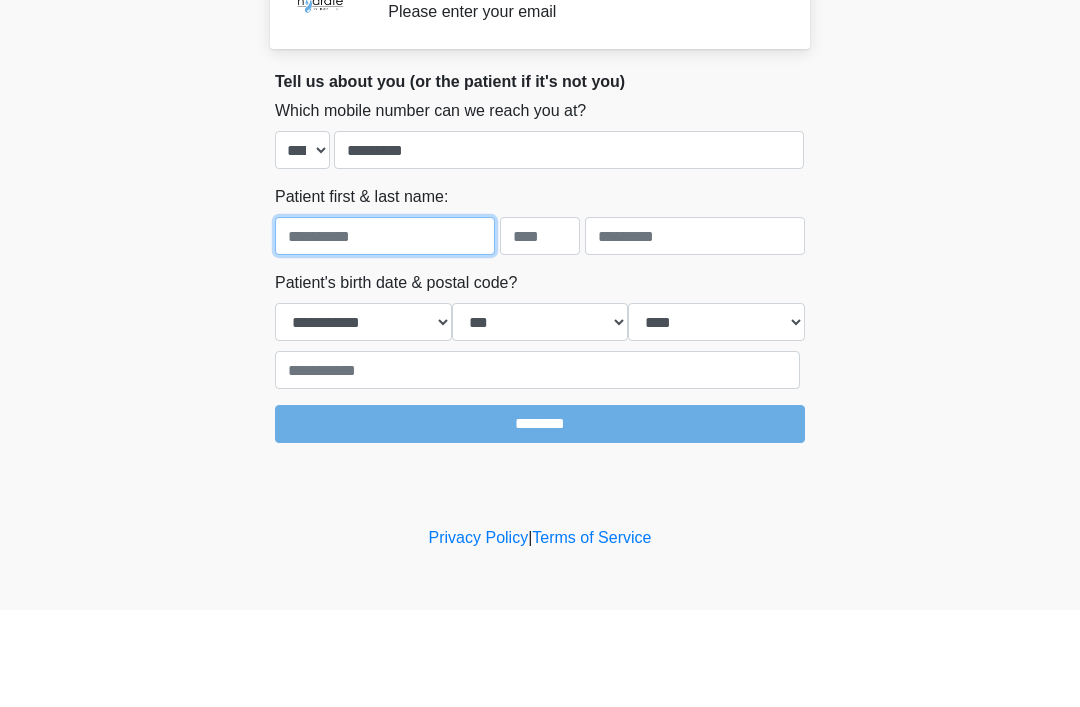 click at bounding box center [385, 333] 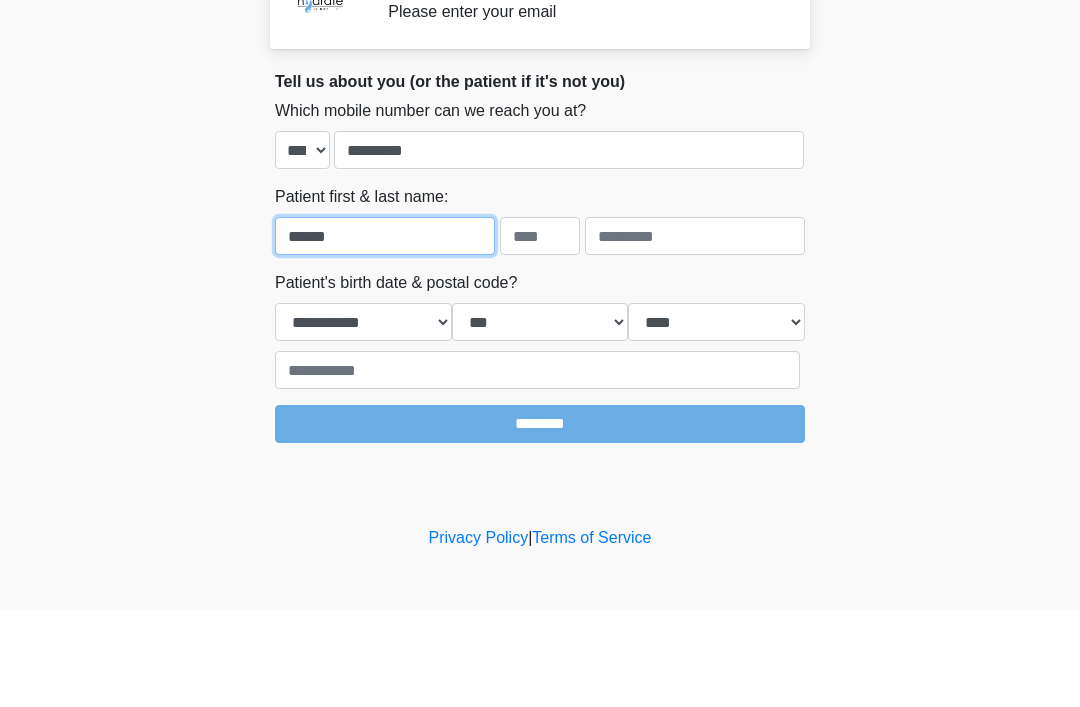 type on "******" 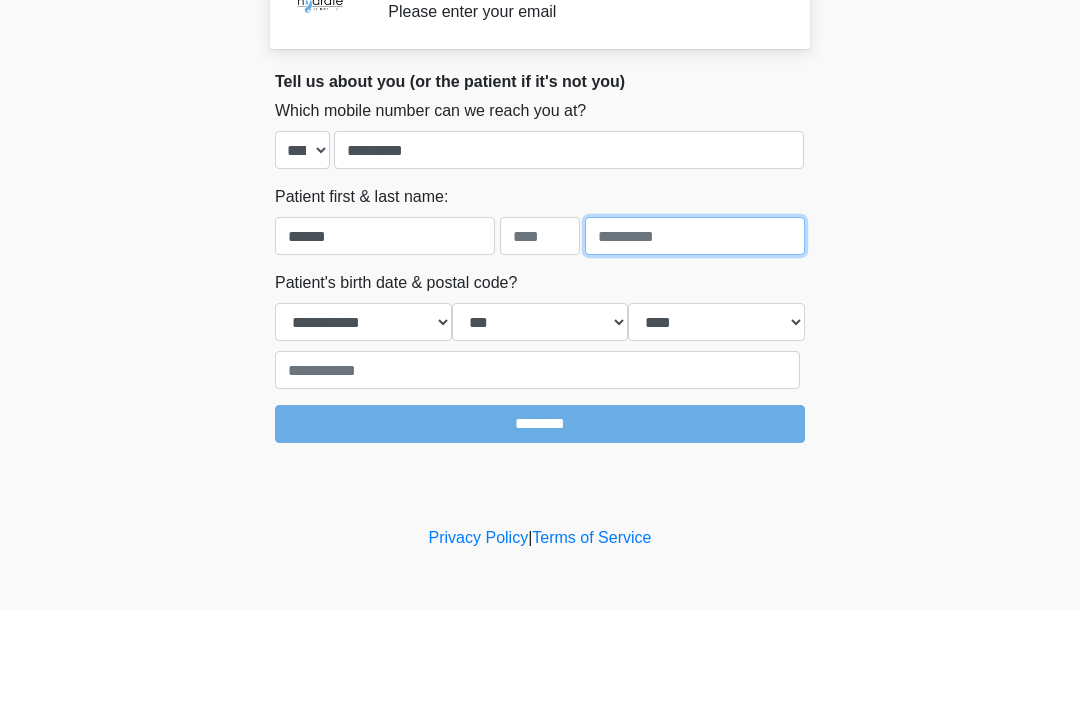 click at bounding box center [695, 333] 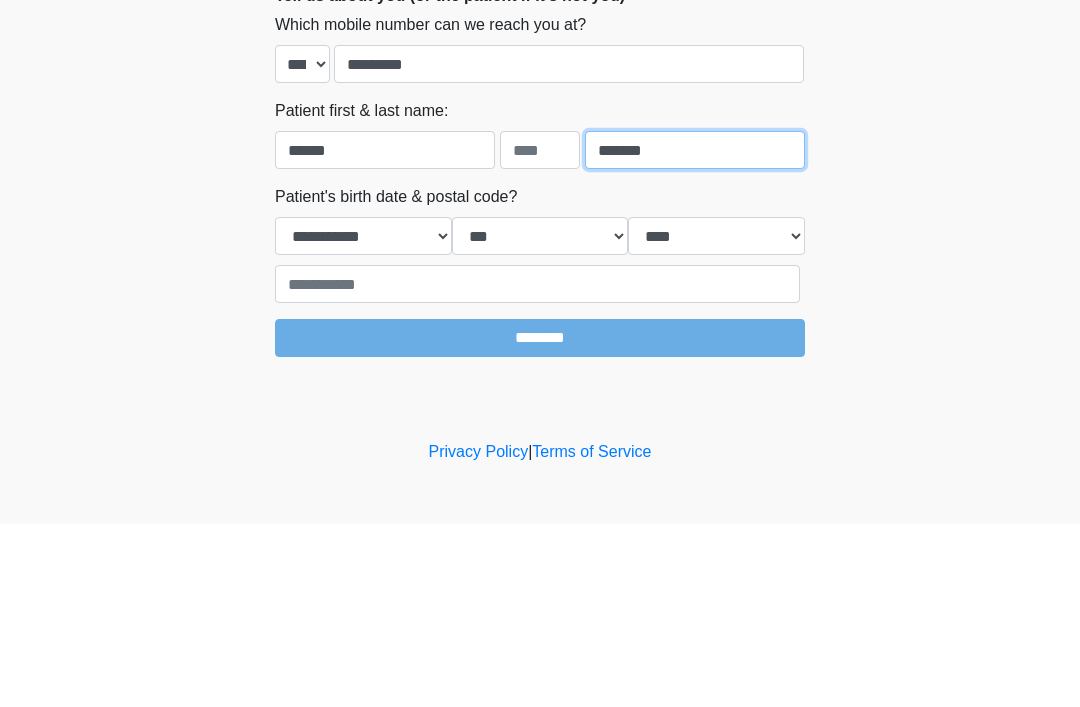 type on "*******" 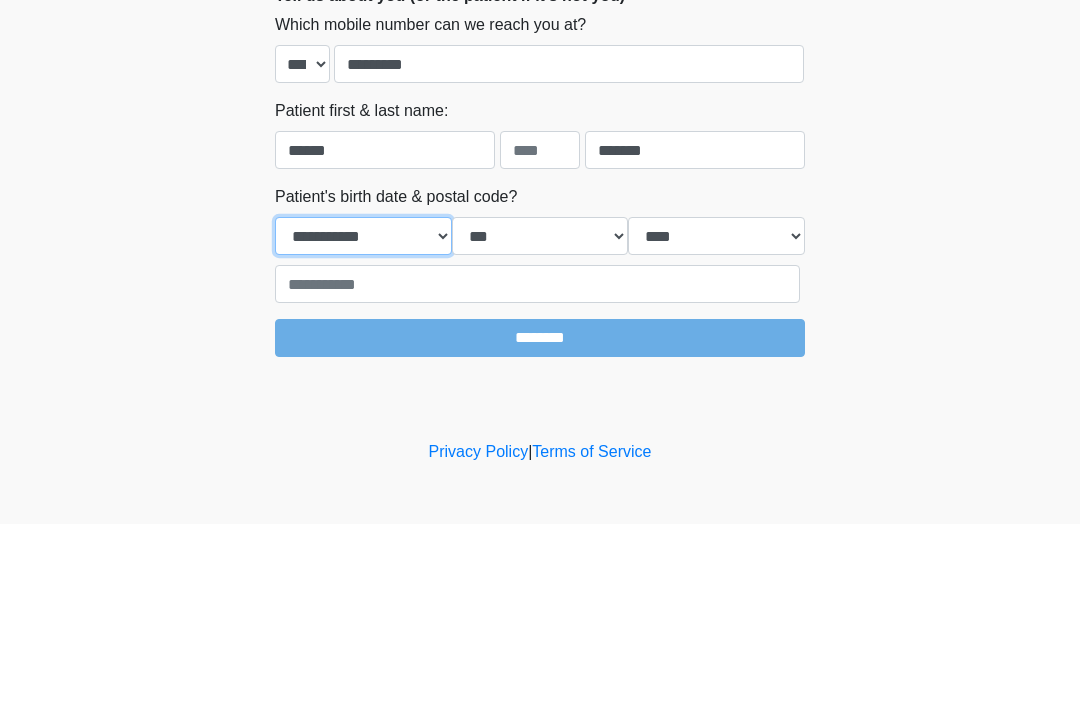 click on "**********" at bounding box center (363, 419) 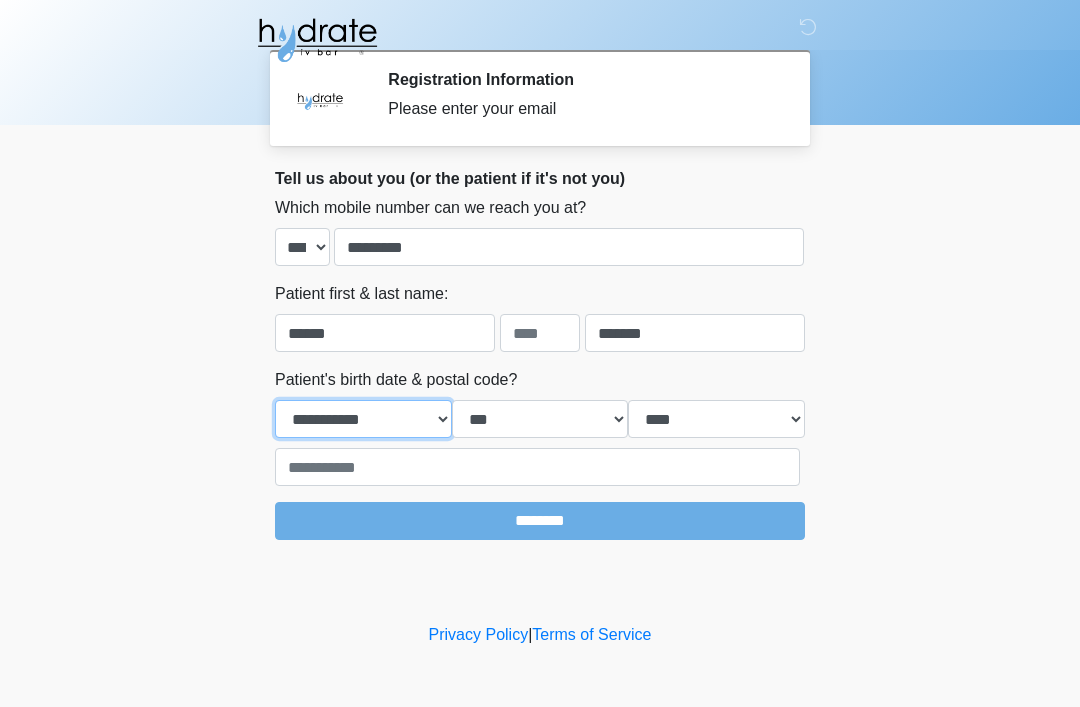 select on "**" 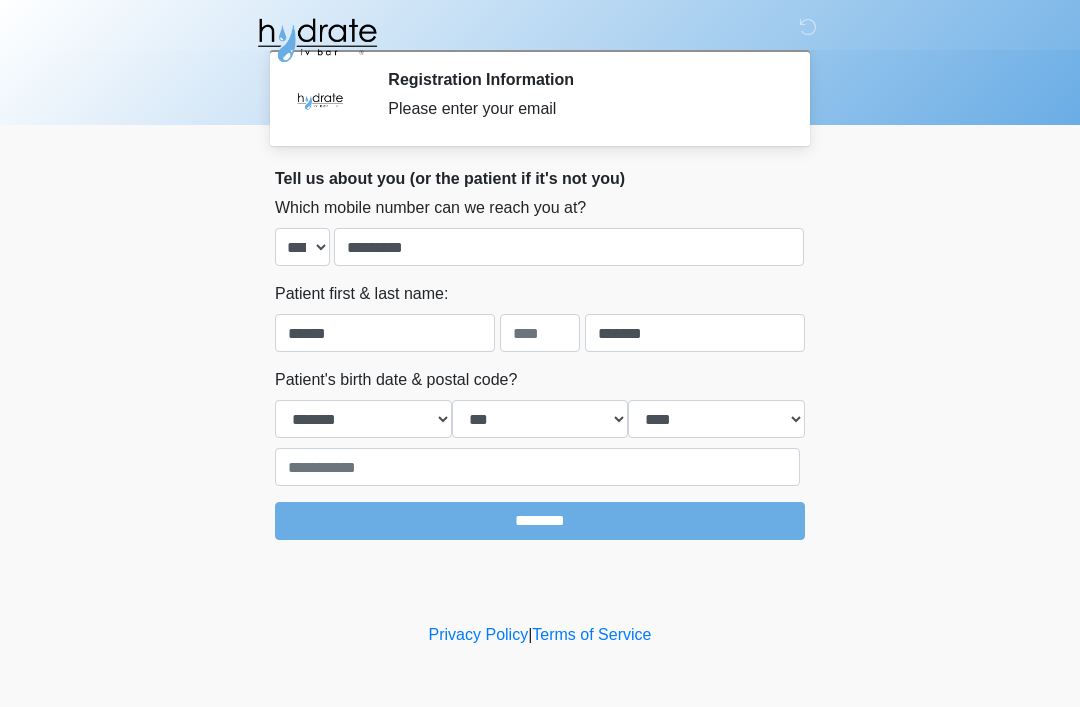 click on "**********" at bounding box center [540, 427] 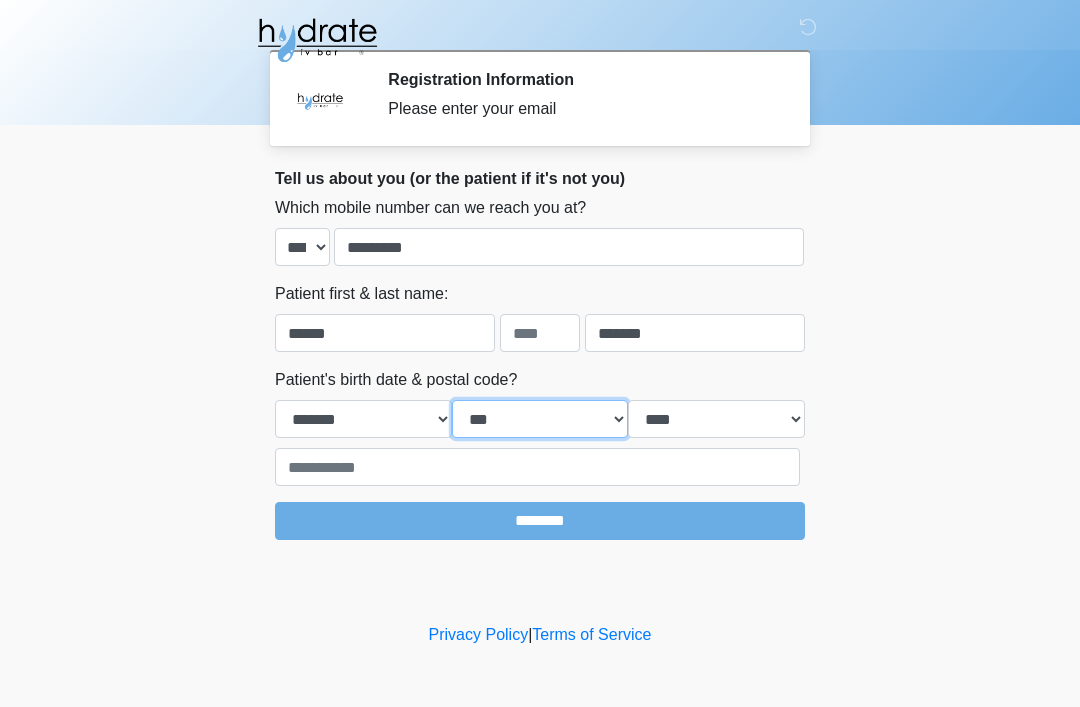 click on "***
*
*
*
*
*
*
*
*
*
**
**
**
**
**
**
**
**
**
**
**
**
**
**
**
**
**
**
**
**
**
**" at bounding box center (540, 419) 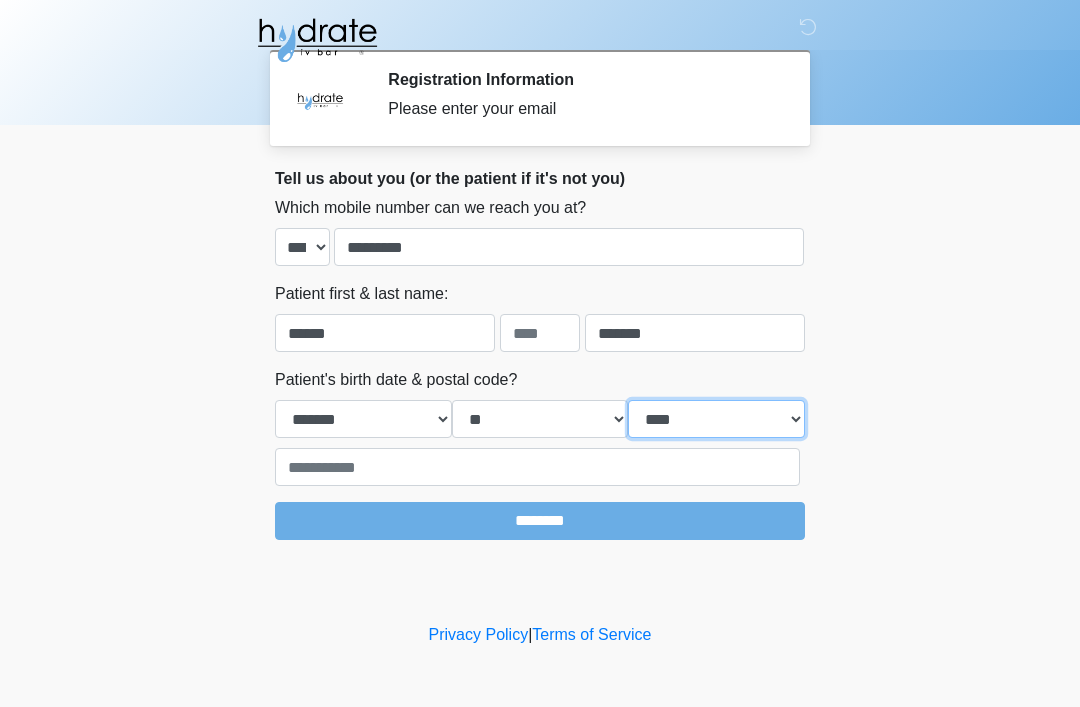 click on "****
****
****
****
****
****
****
****
****
****
****
****
****
****
****
****
****
****
****
****
****
****
****
****
****
****
****
****
****
****
****
****
****
****
****
****
****
****
****
****
****
****
****
****
****
****
****
****
****
****
****
****
****
****
****
****
****
****
****
****
****
****
****
****
****
****
****
****
****
****
****
****
****
****
****
****
****
****
****
****
****
****
****
****
****
****
****
****
****
****
****
****
****
****
****
****
****
****
****
****
****
****" at bounding box center (716, 419) 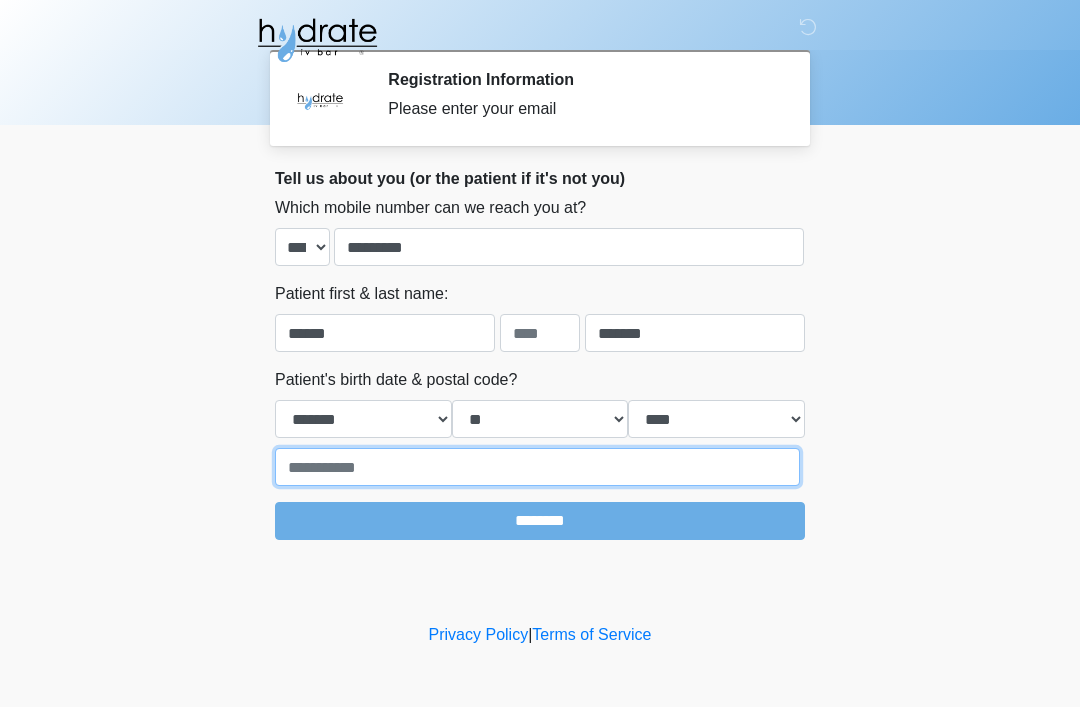 click at bounding box center [537, 467] 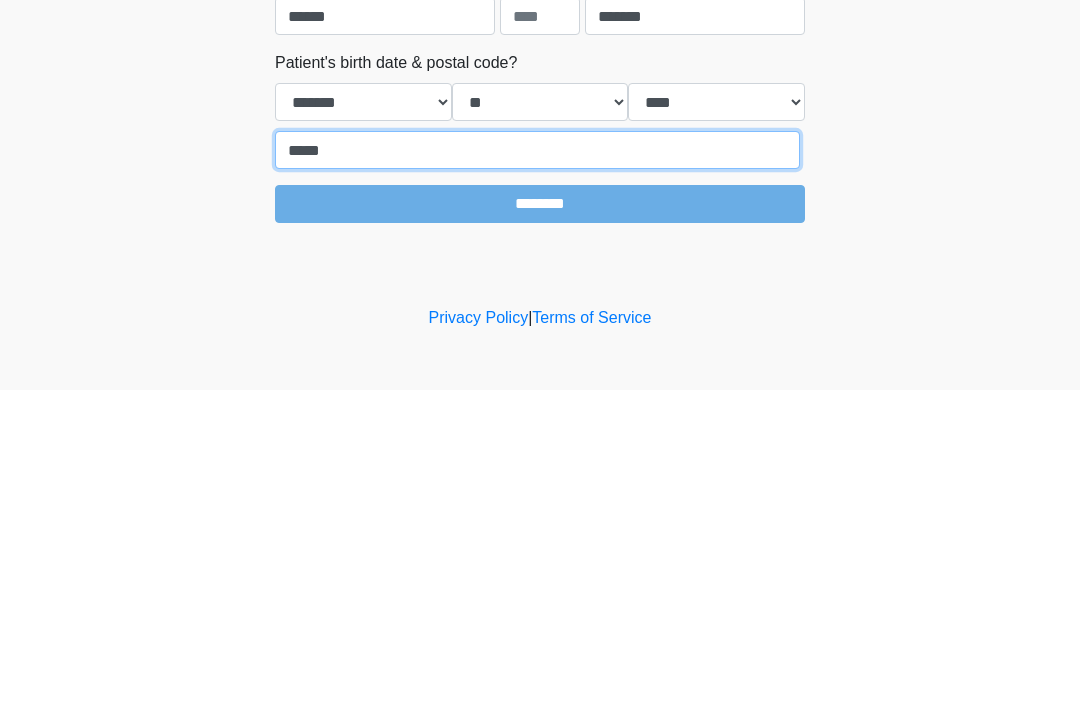 type on "*****" 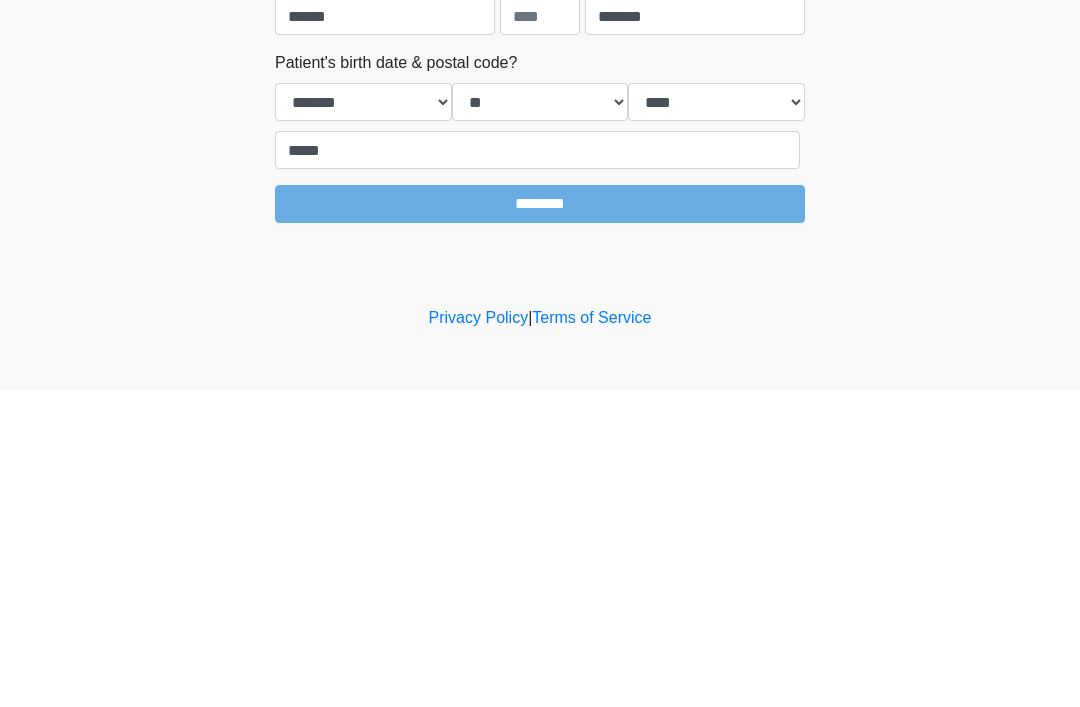 click on "********" at bounding box center [540, 521] 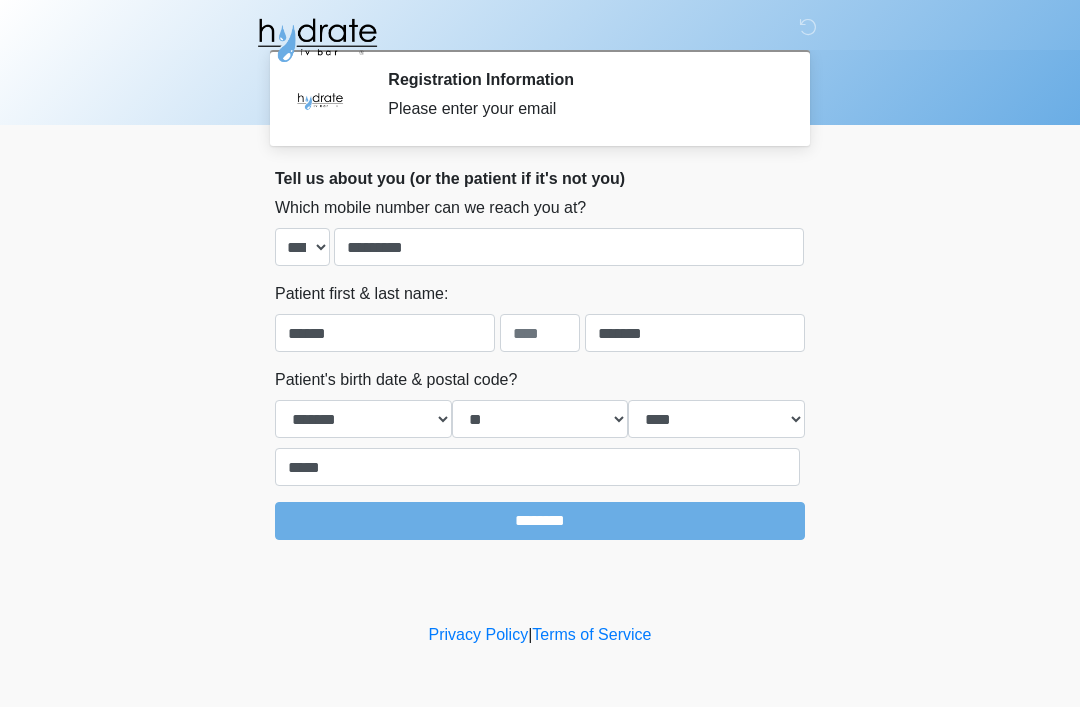 click on "********" at bounding box center [540, 521] 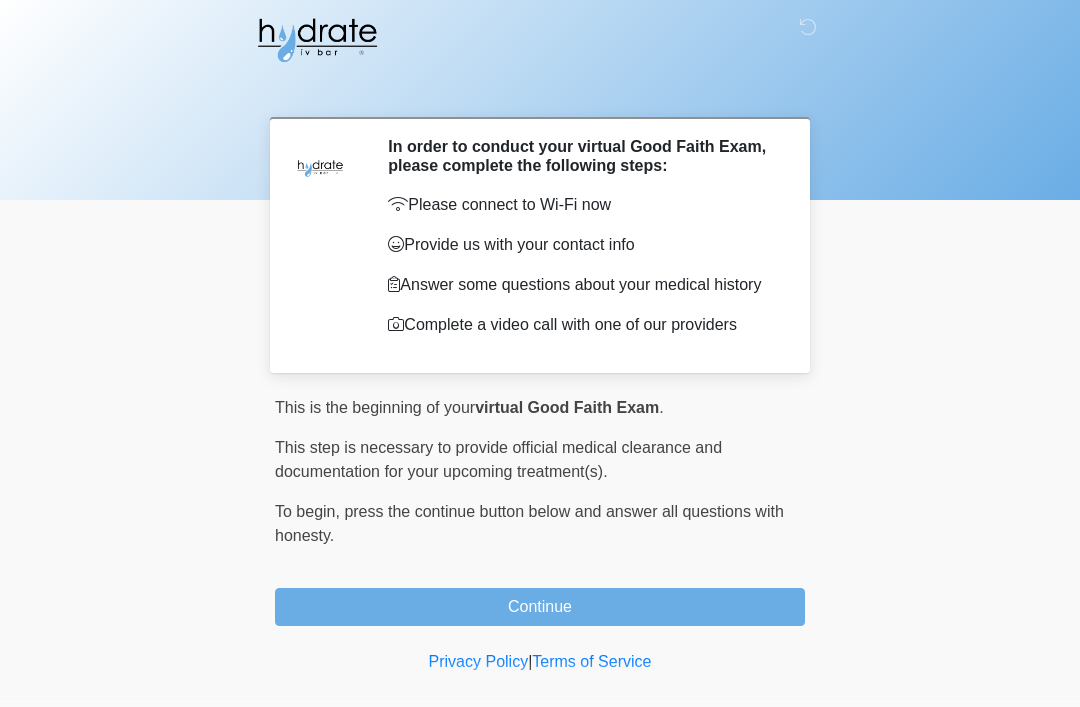 scroll, scrollTop: 34, scrollLeft: 0, axis: vertical 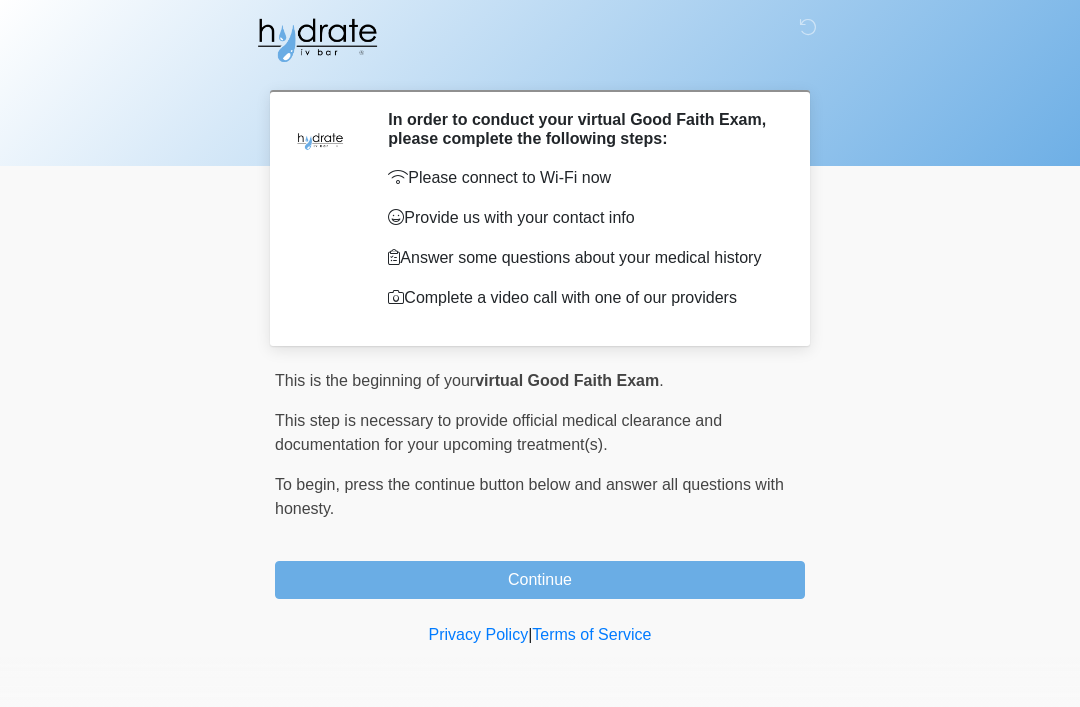 click on "Continue" at bounding box center (540, 580) 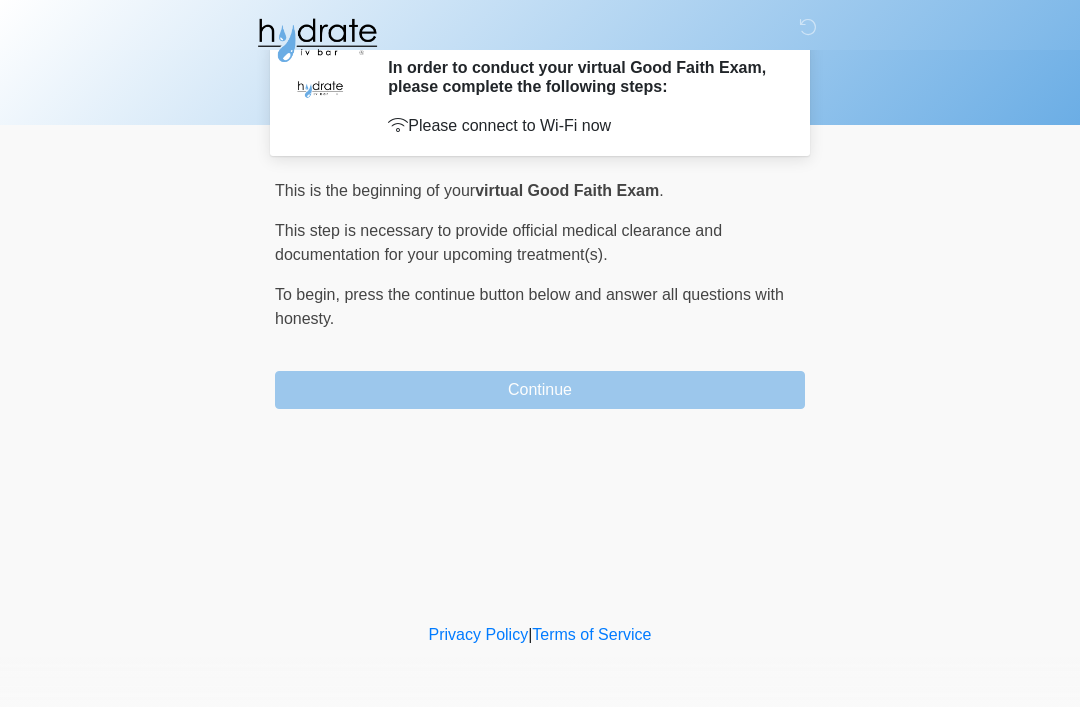 scroll, scrollTop: 0, scrollLeft: 0, axis: both 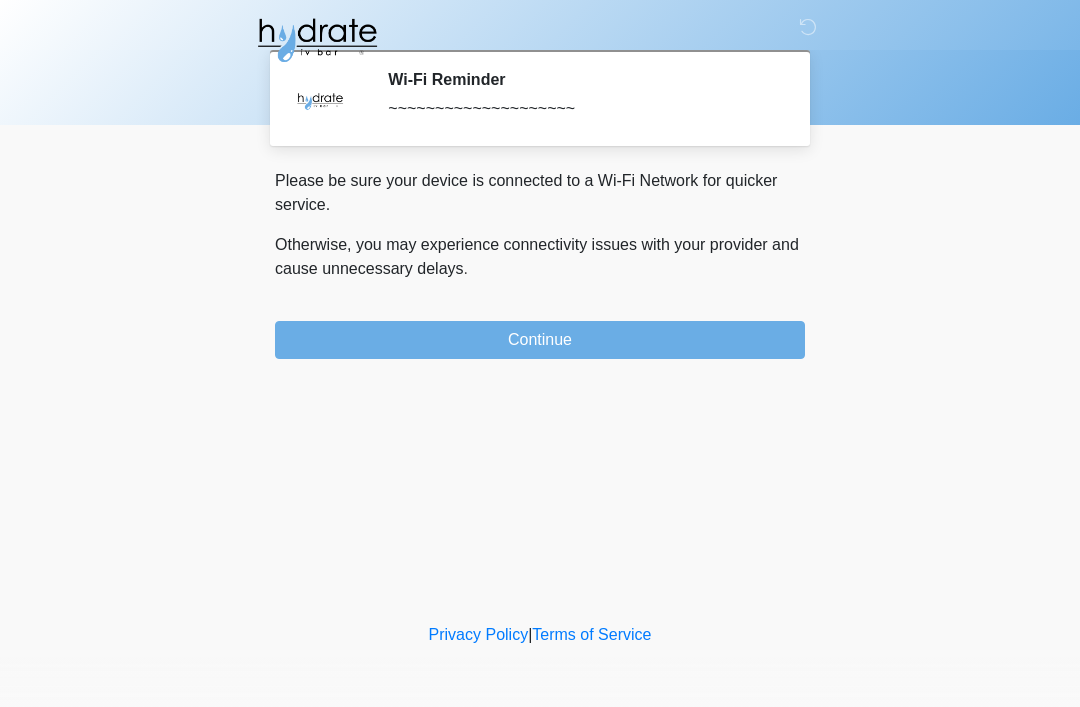 click on "Continue" at bounding box center (540, 340) 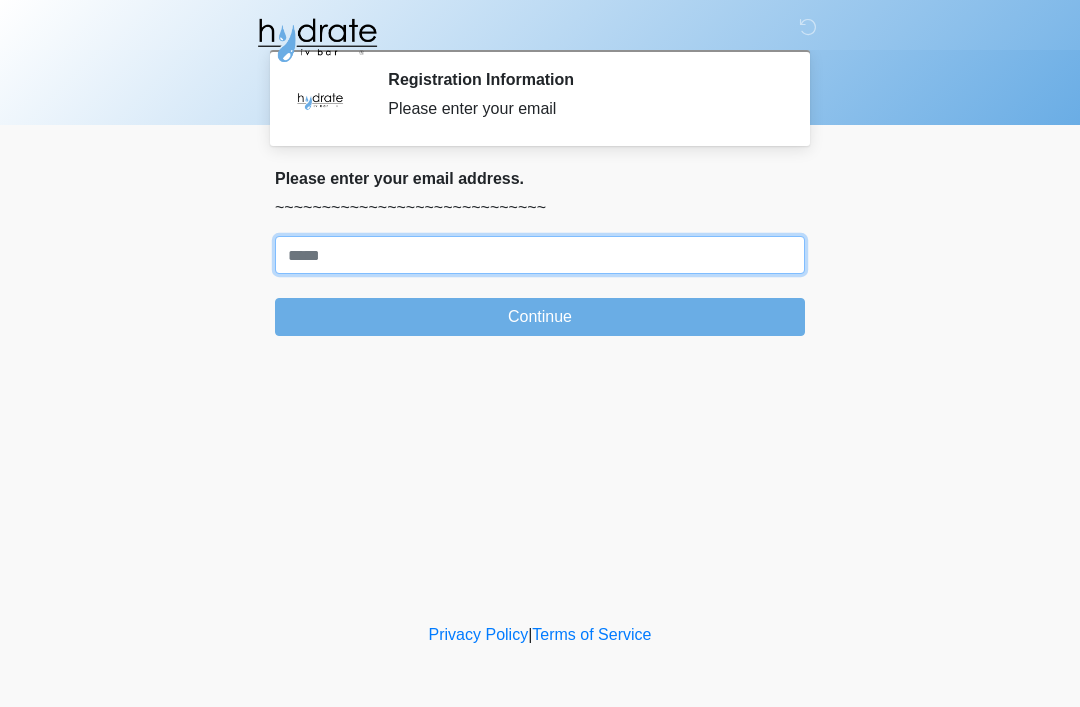 click on "Where should we email your treatment plan?" at bounding box center (540, 255) 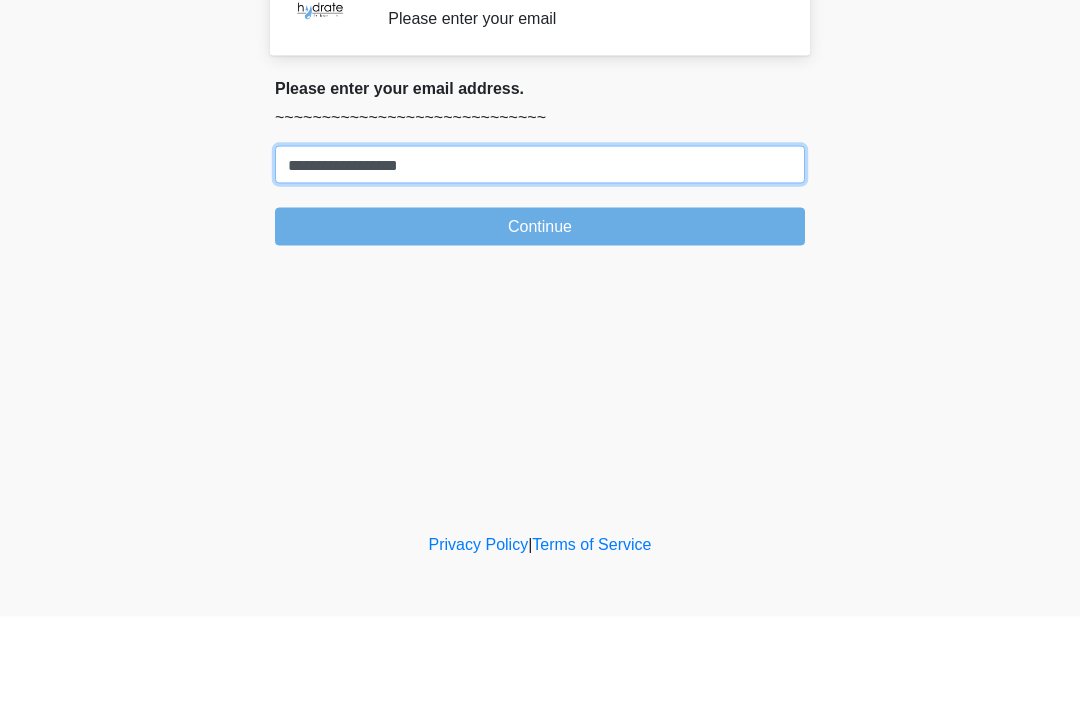 type on "**********" 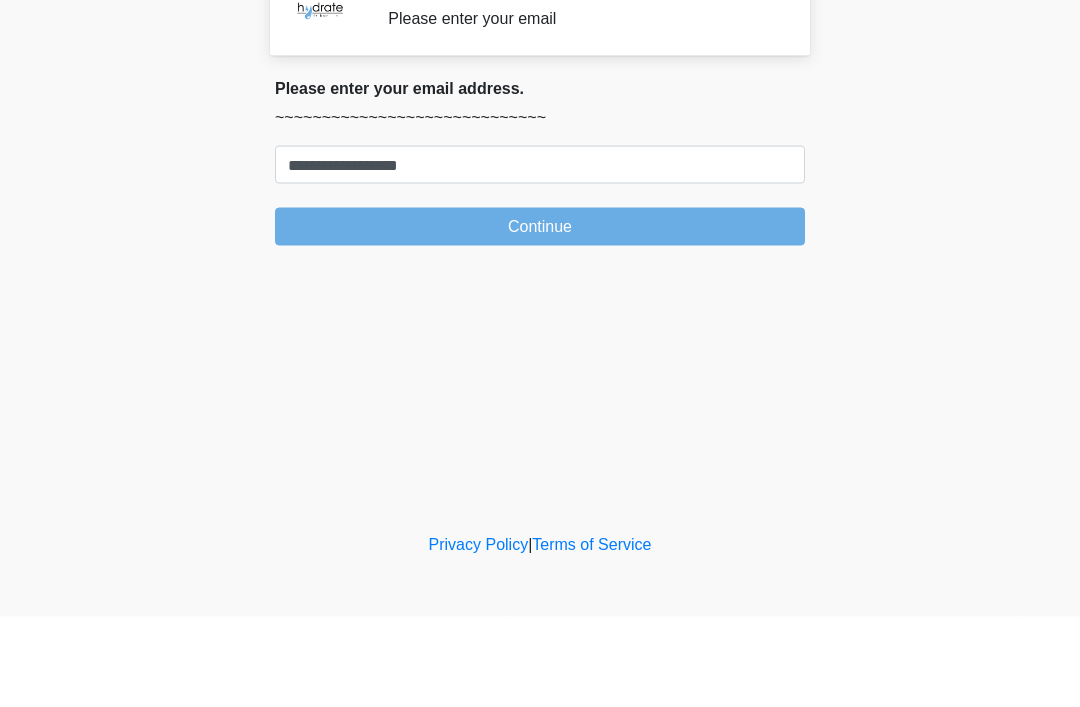 click on "Continue" at bounding box center (540, 317) 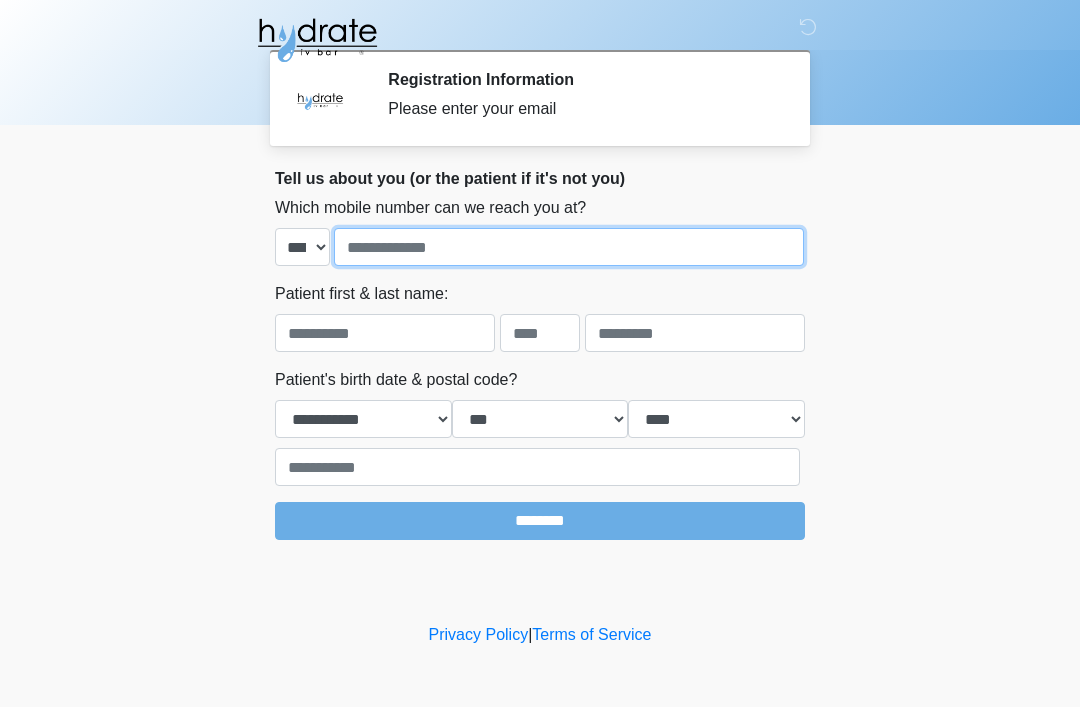 click at bounding box center [569, 247] 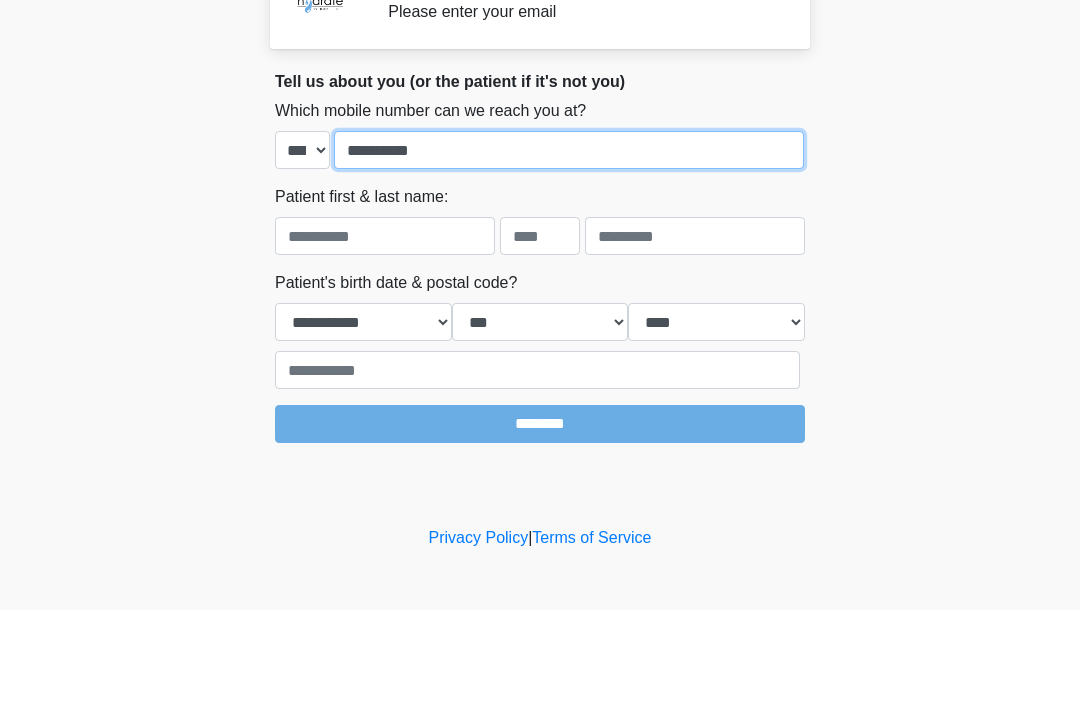 type on "**********" 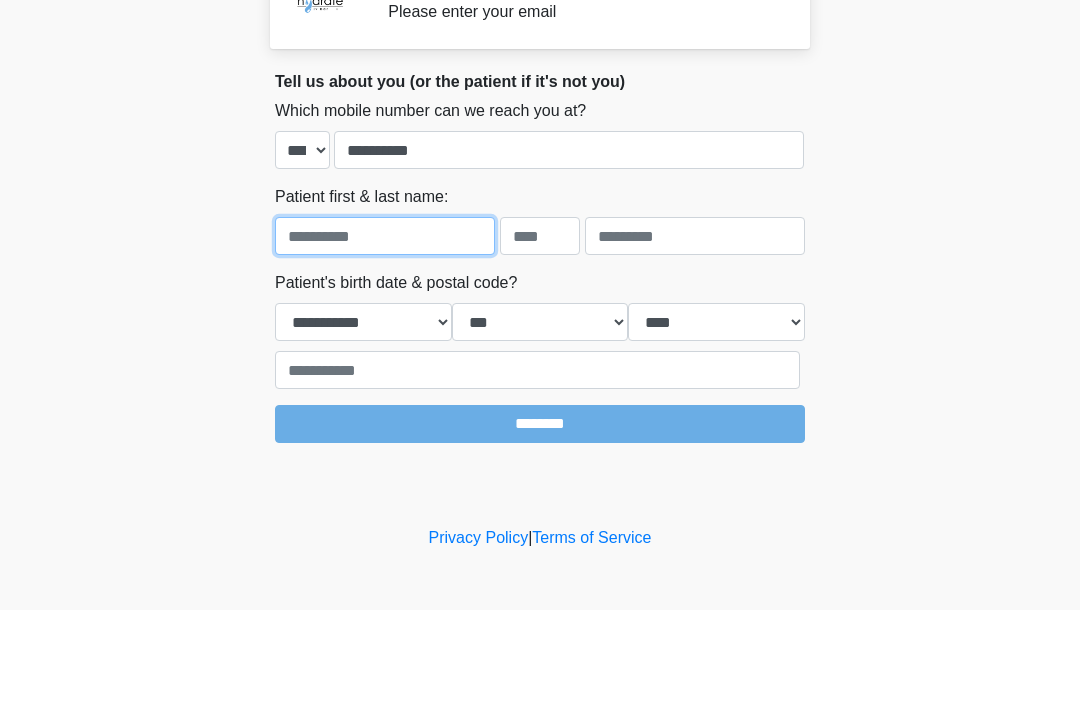 click at bounding box center (385, 333) 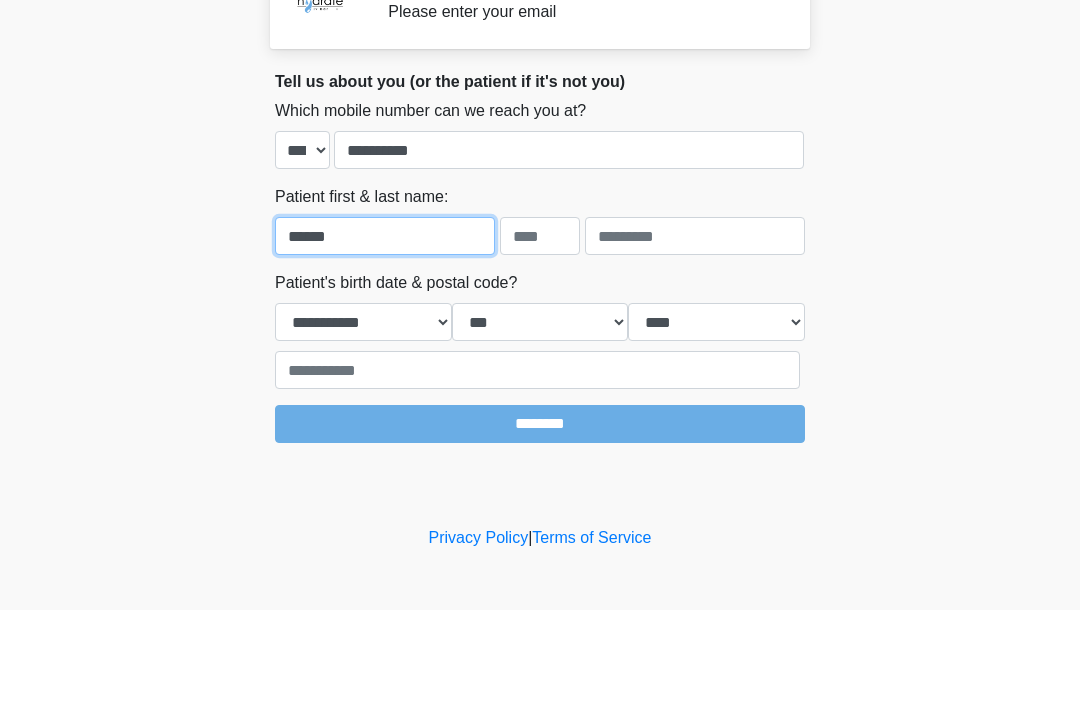 type on "******" 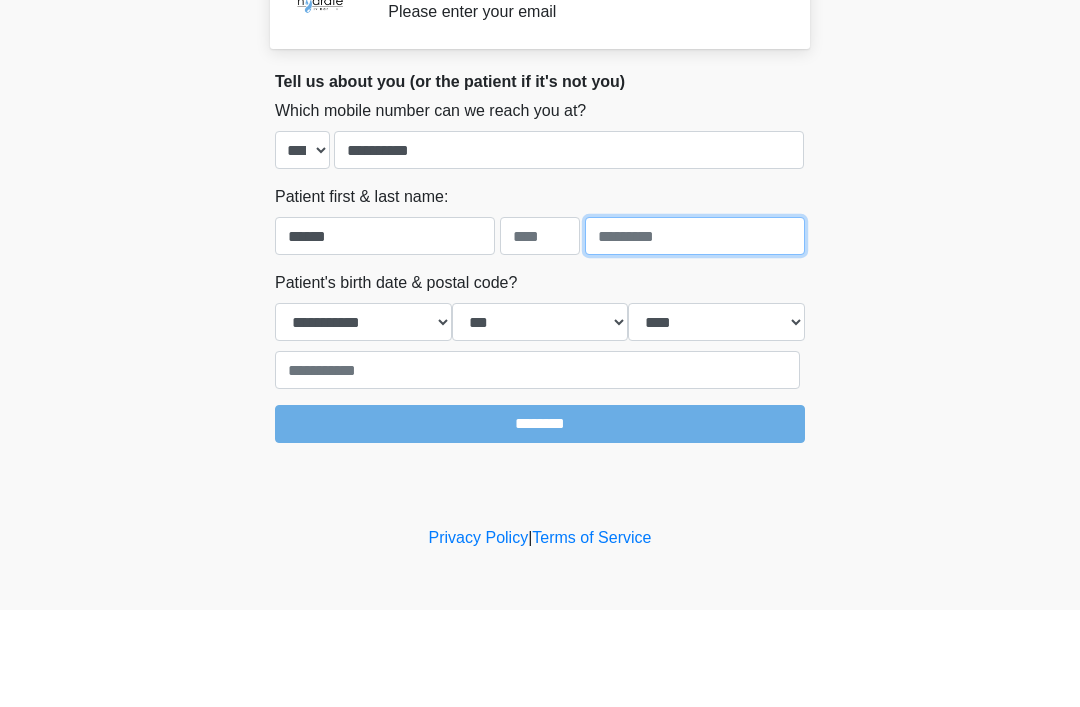click at bounding box center [695, 333] 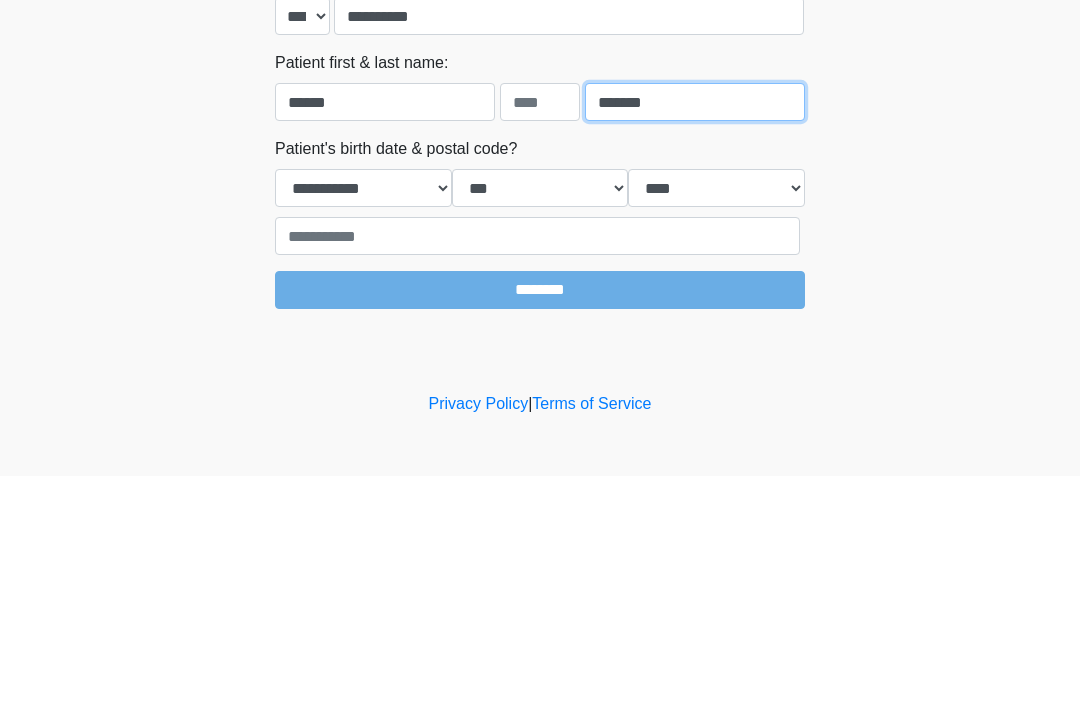 type on "*******" 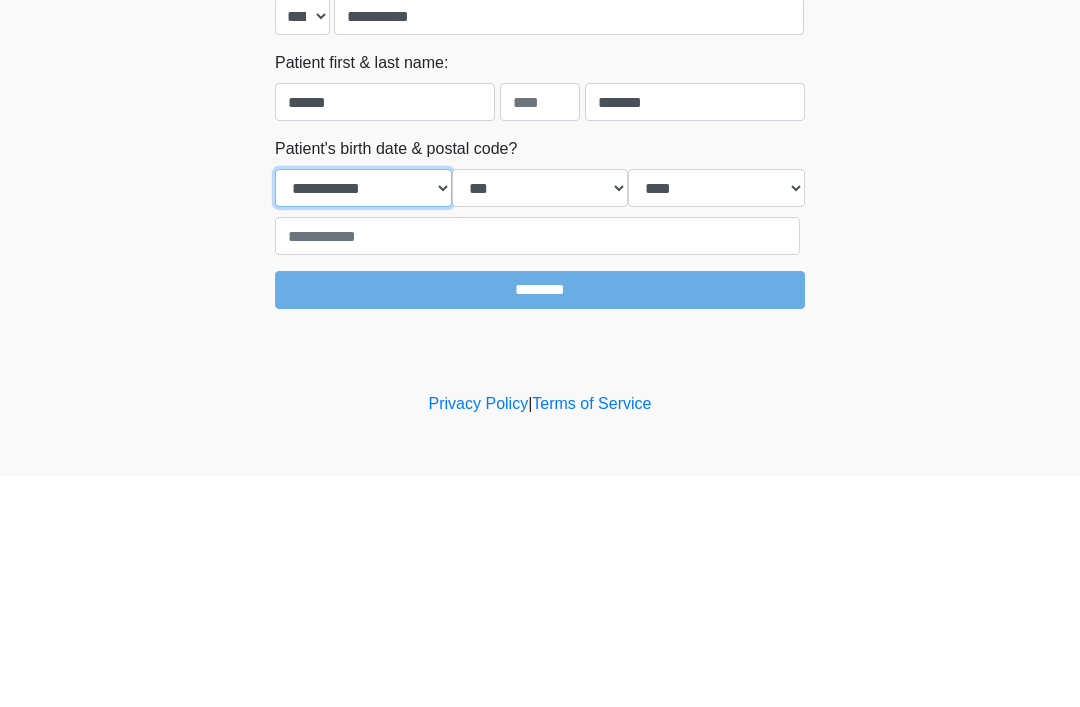 click on "**********" at bounding box center (363, 419) 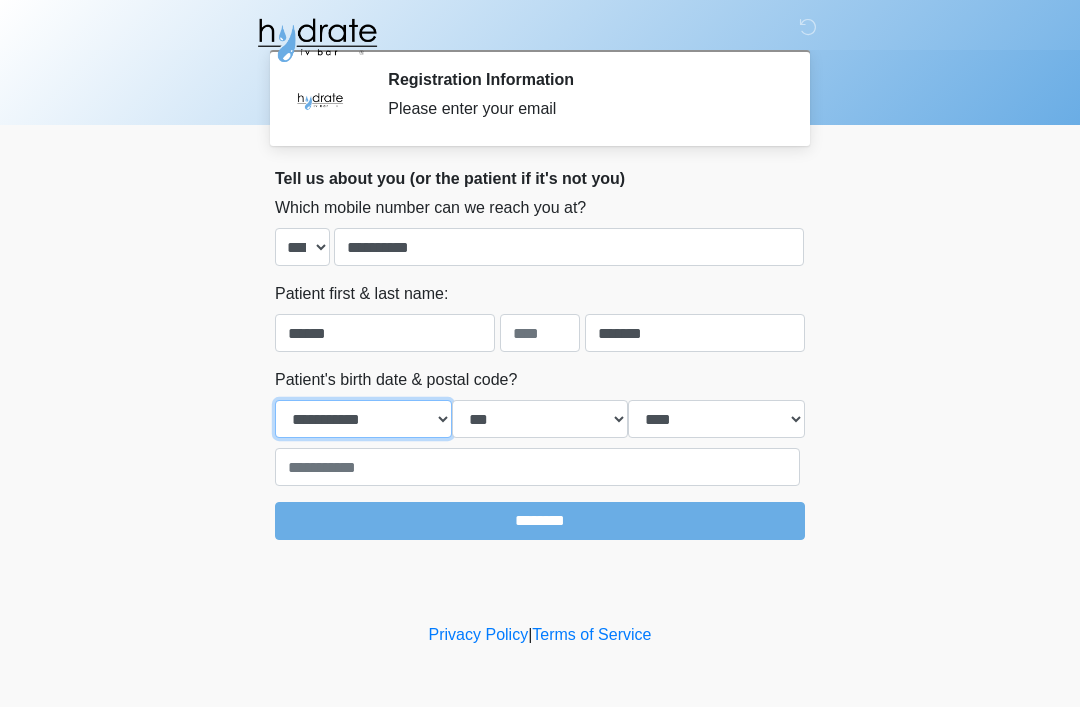 select on "**" 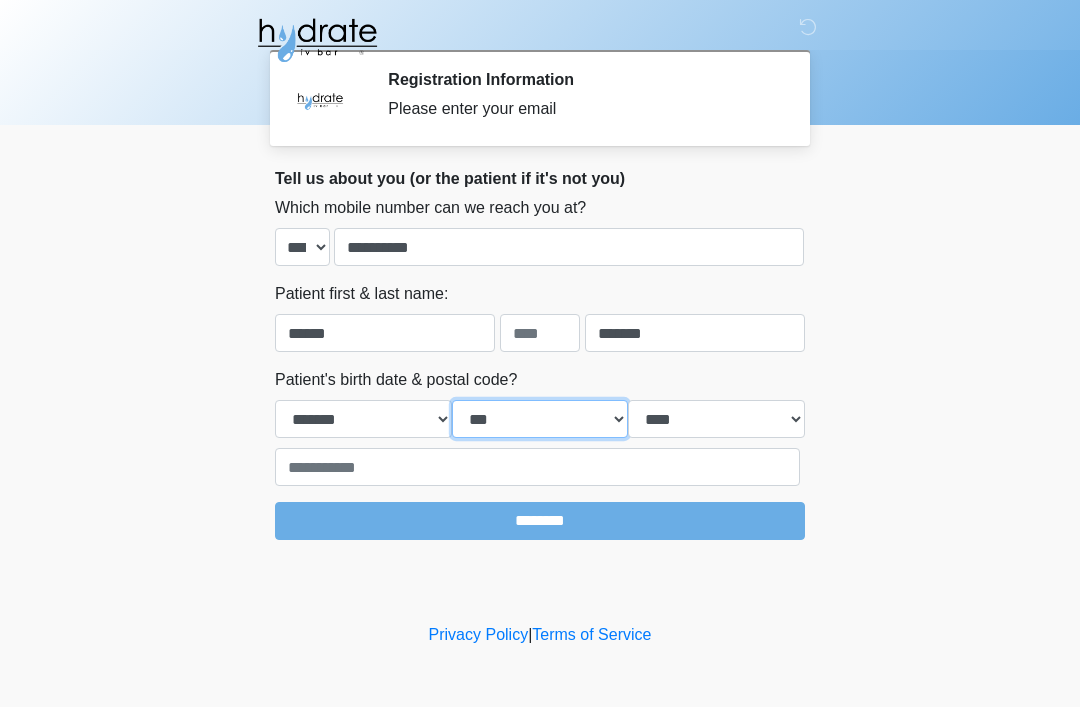 click on "***
*
*
*
*
*
*
*
*
*
**
**
**
**
**
**
**
**
**
**
**
**
**
**
**
**
**
**
**
**
**
**" at bounding box center [540, 419] 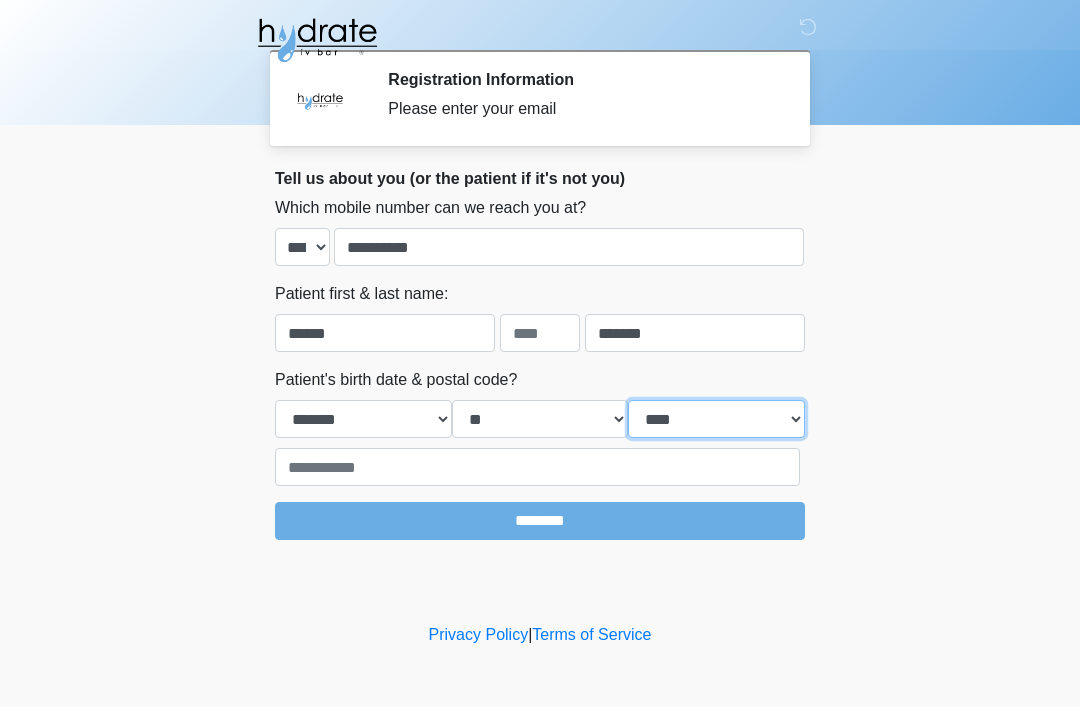 click on "****
****
****
****
****
****
****
****
****
****
****
****
****
****
****
****
****
****
****
****
****
****
****
****
****
****
****
****
****
****
****
****
****
****
****
****
****
****
****
****
****
****
****
****
****
****
****
****
****
****
****
****
****
****
****
****
****
****
****
****
****
****
****
****
****
****
****
****
****
****
****
****
****
****
****
****
****
****
****
****
****
****
****
****
****
****
****
****
****
****
****
****
****
****
****
****
****
****
****
****
****
****" at bounding box center [716, 419] 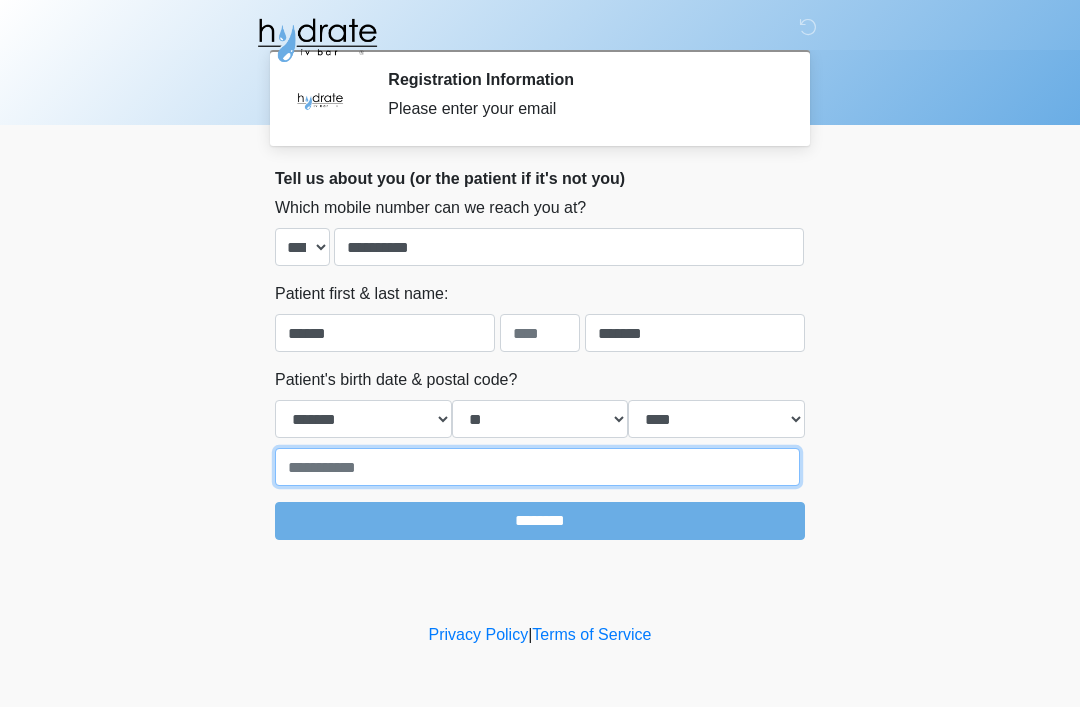 click at bounding box center [537, 467] 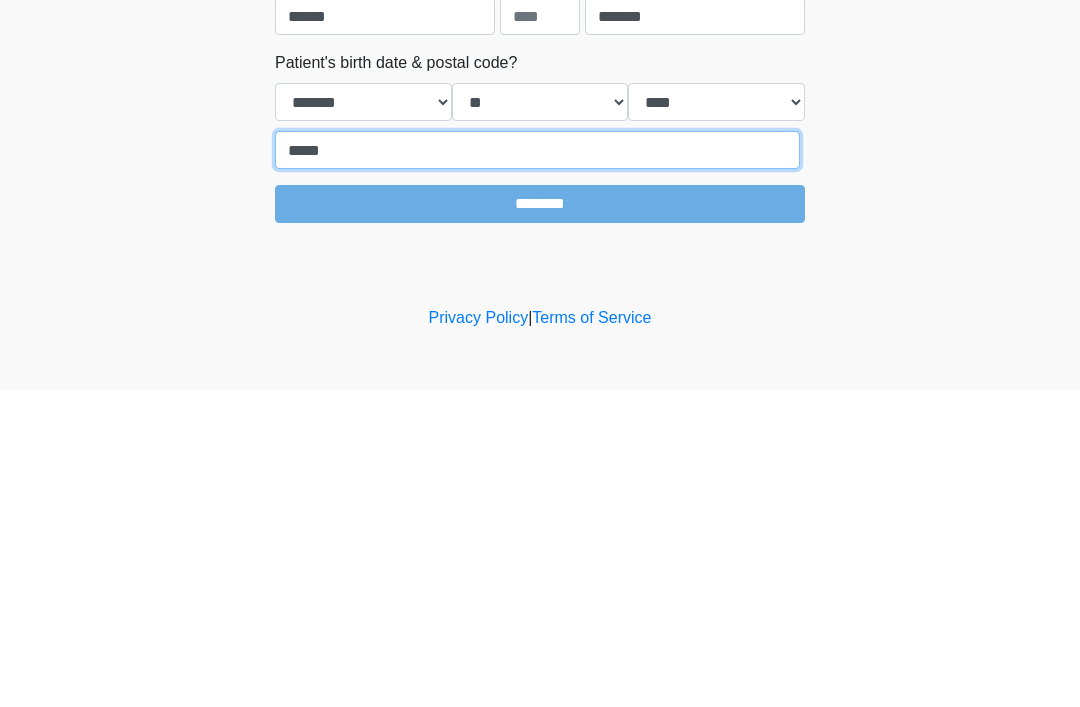 type on "*****" 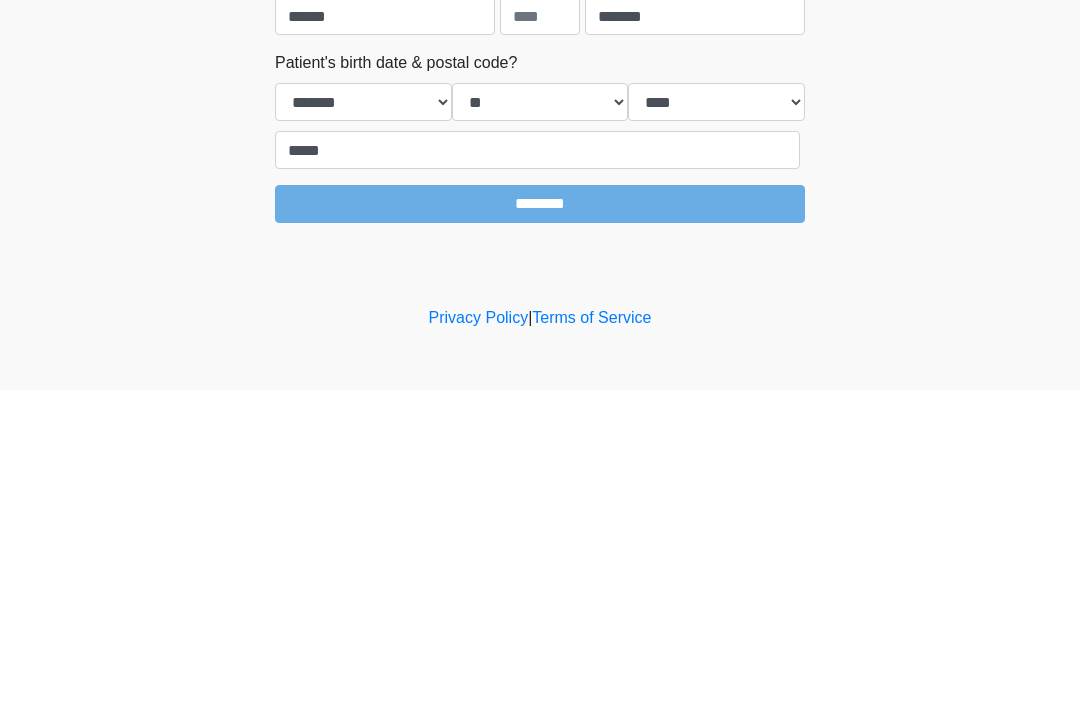 click on "********" at bounding box center (540, 521) 